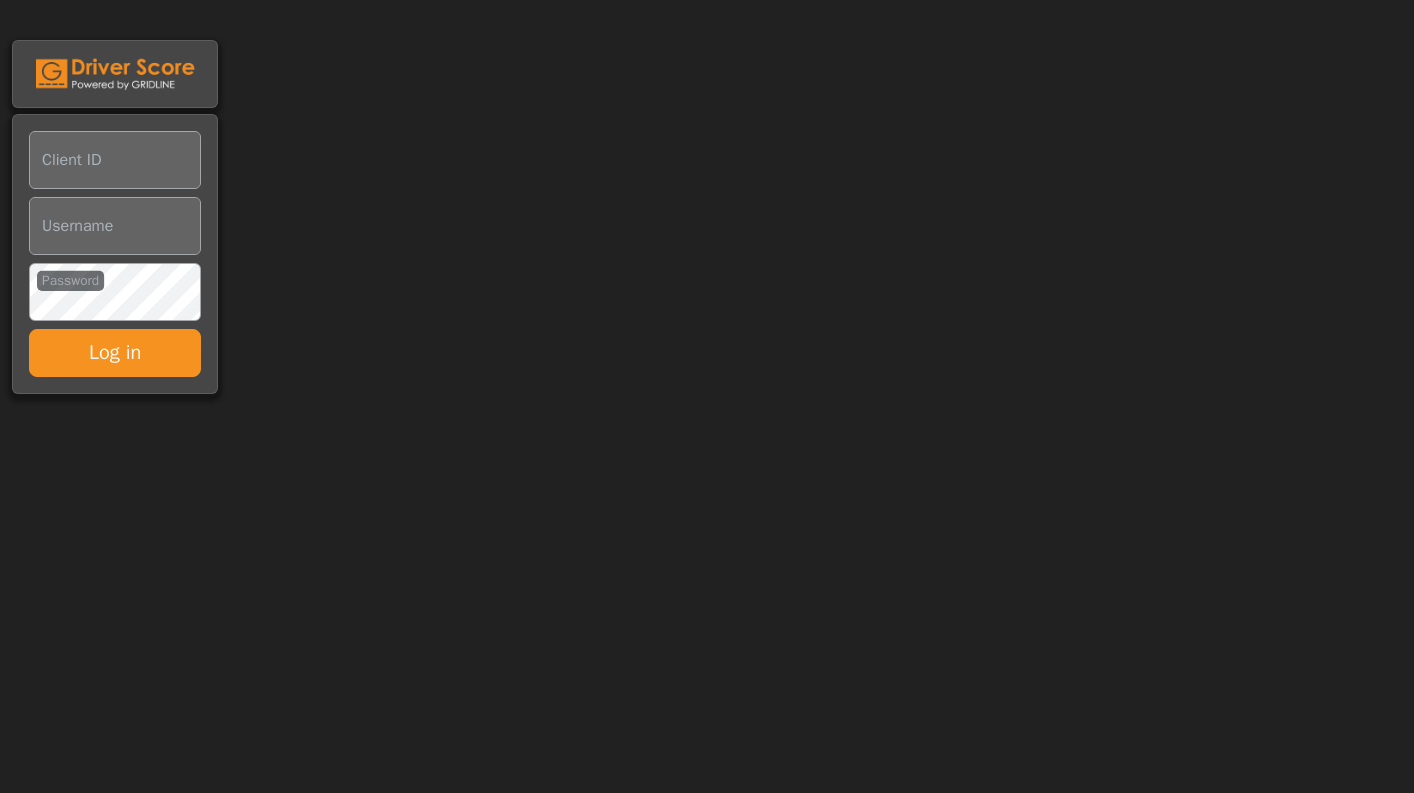 scroll, scrollTop: 0, scrollLeft: 0, axis: both 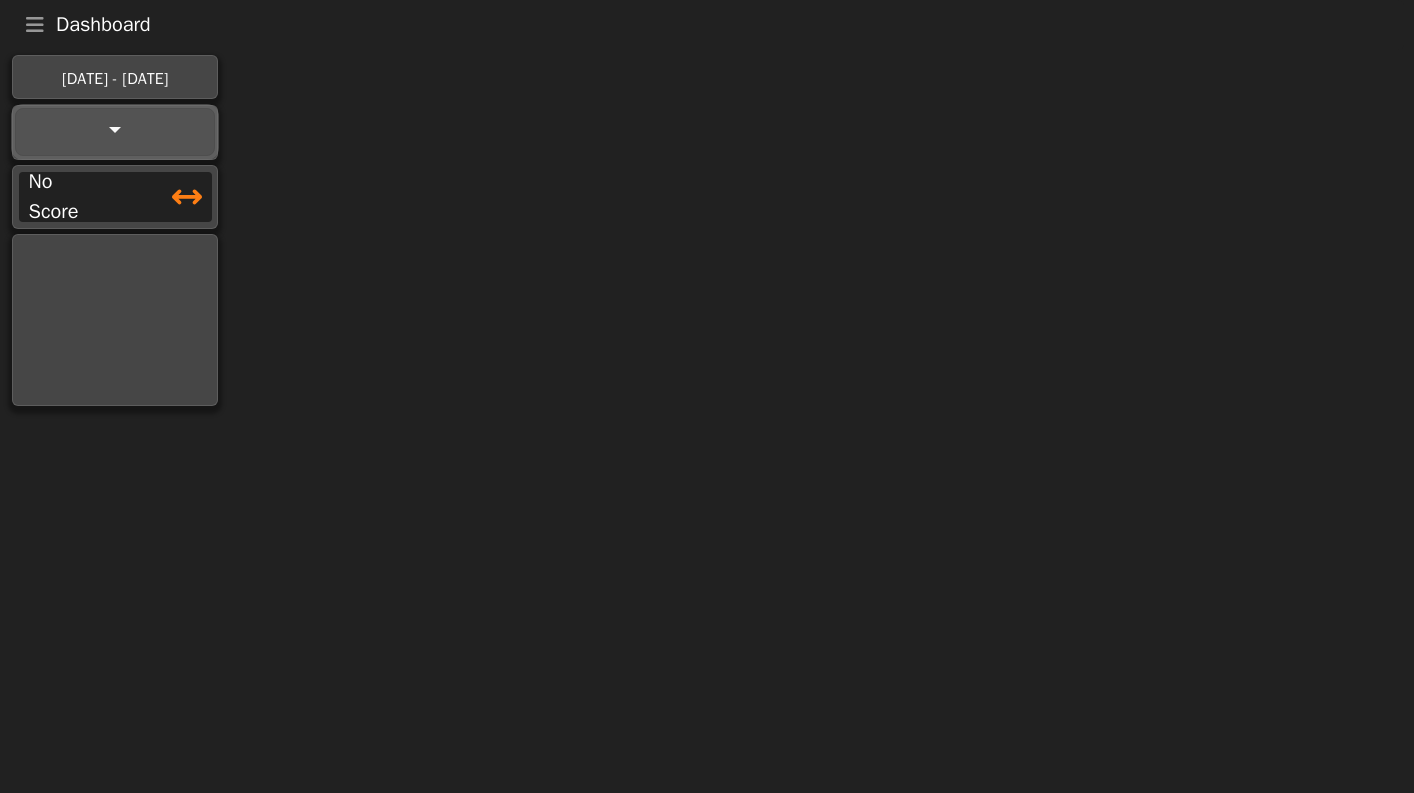 click at bounding box center [115, 132] 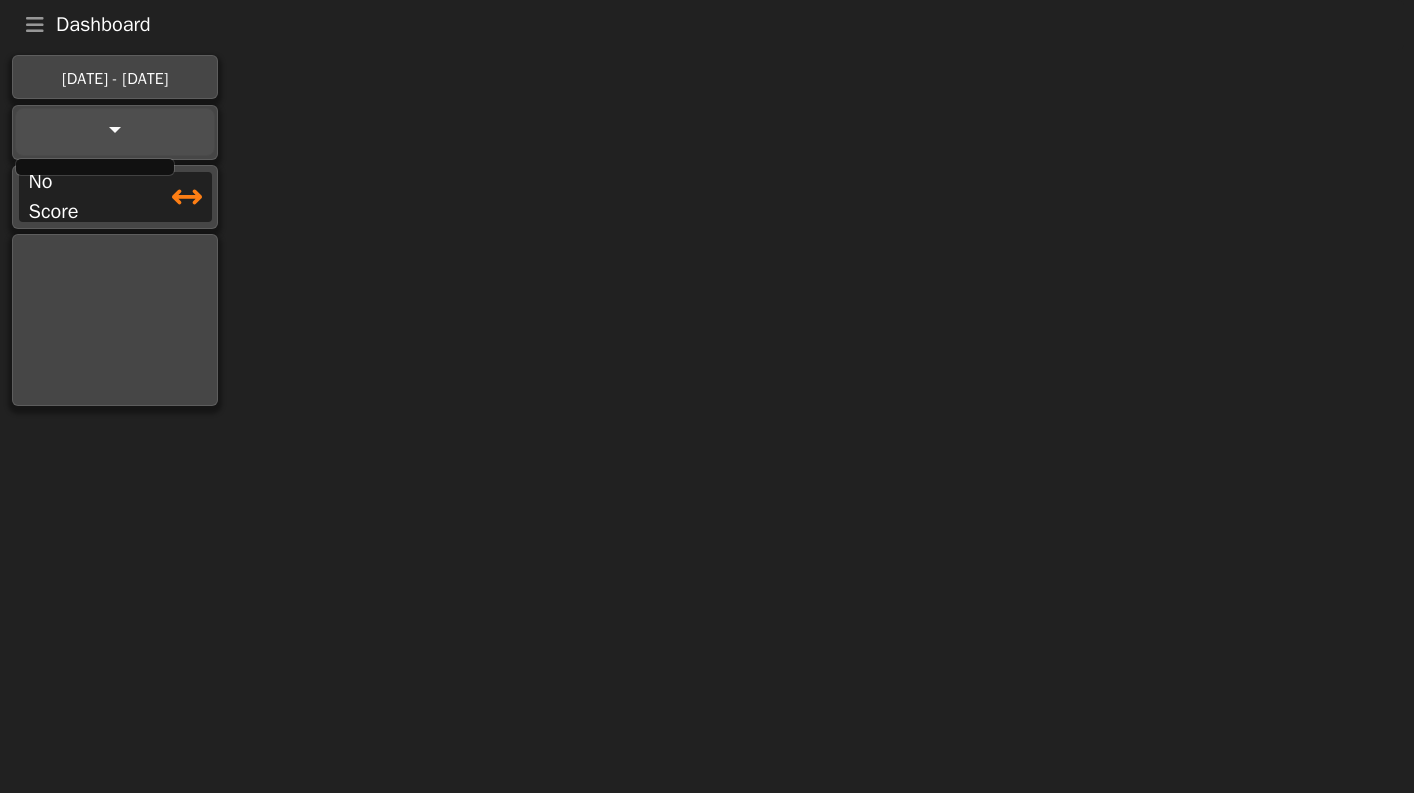 click at bounding box center (95, 167) 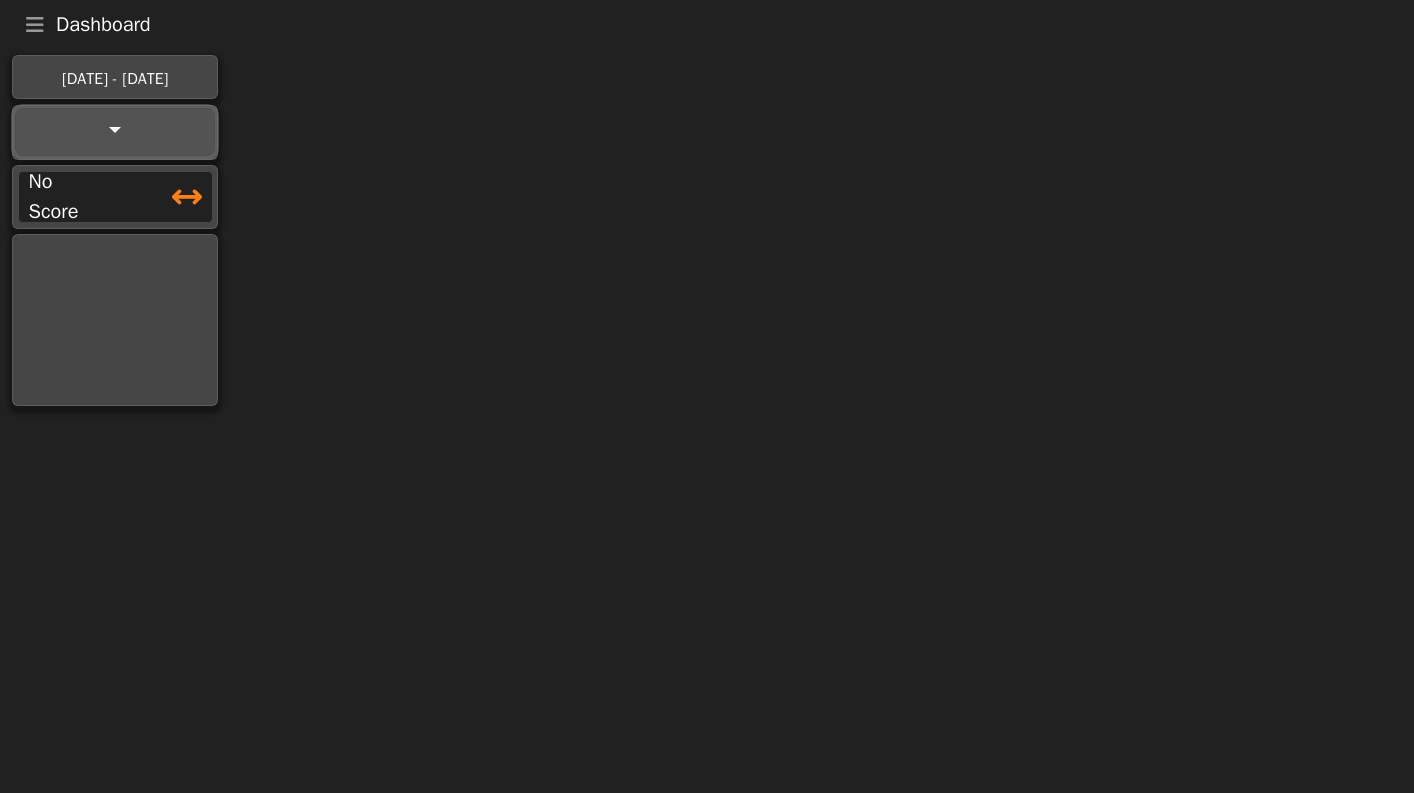 click at bounding box center [115, 132] 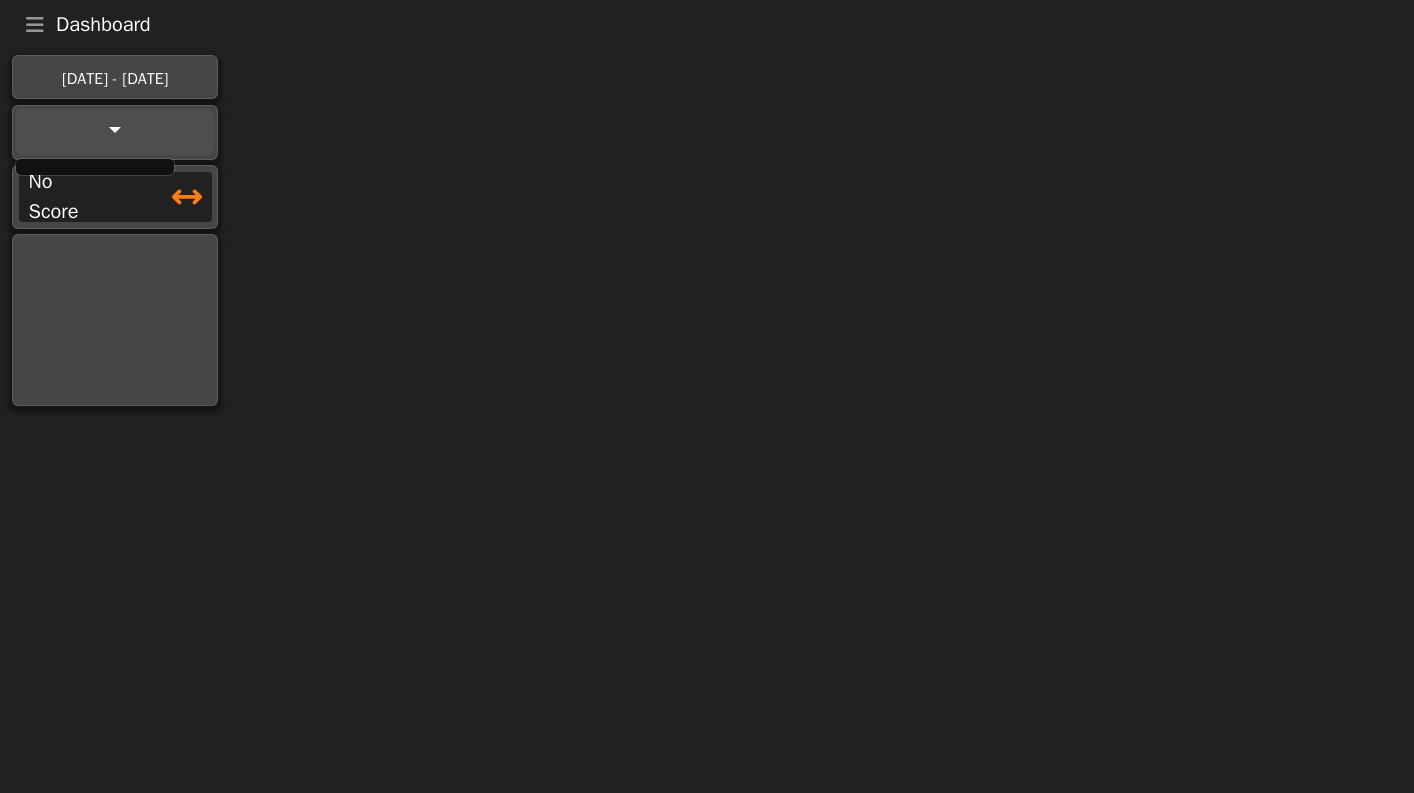 click on "[DATE] - [DATE]" at bounding box center [115, 79] 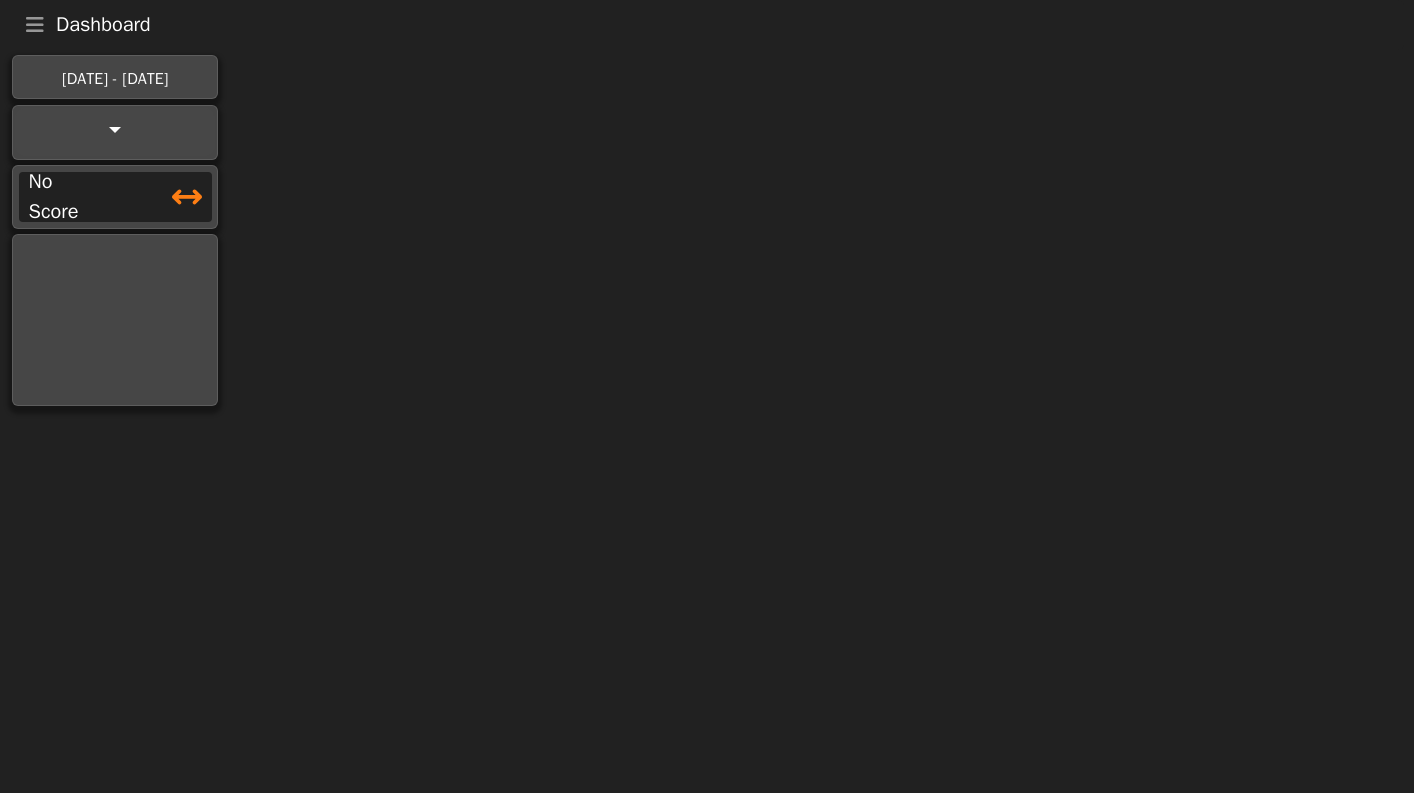 click at bounding box center (35, 25) 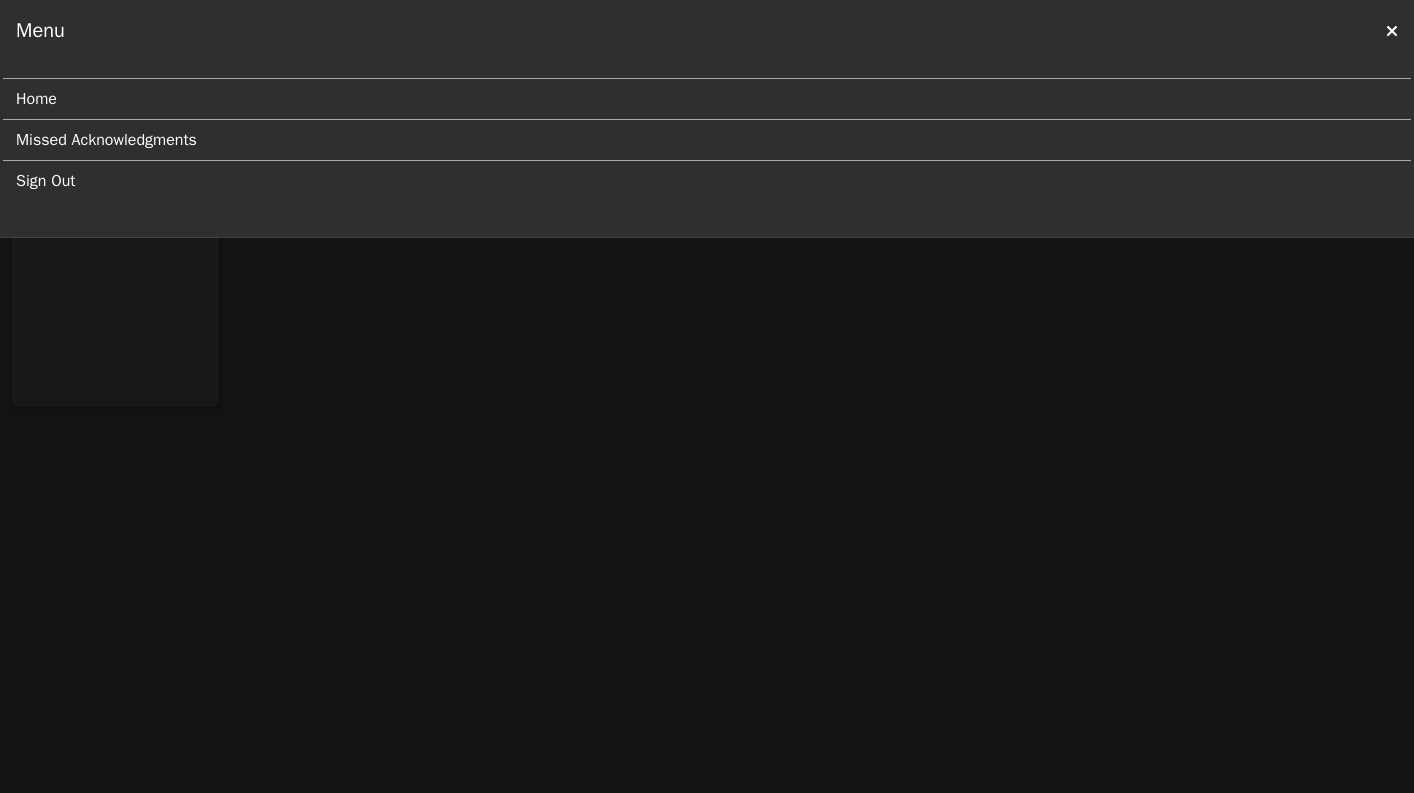 click at bounding box center (1392, 31) 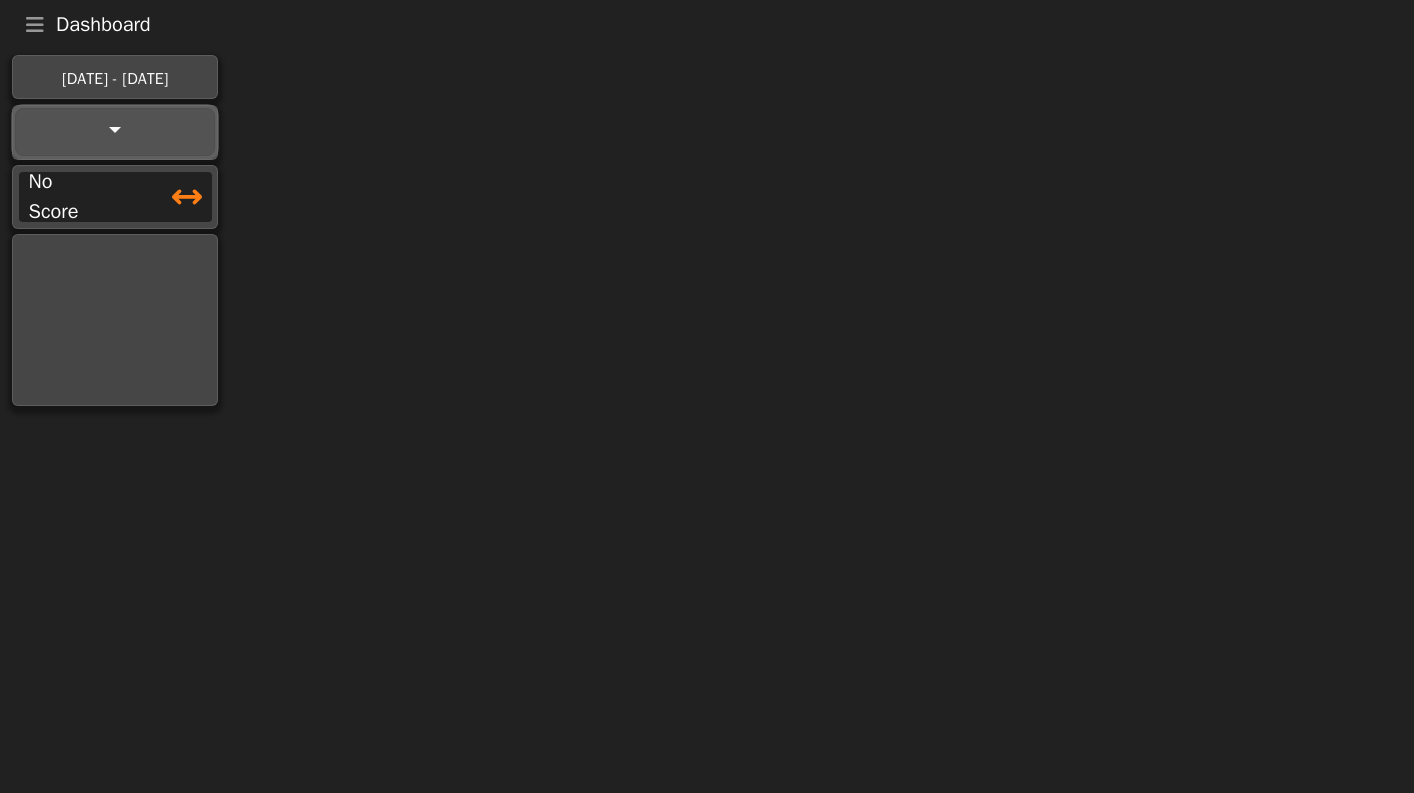 click at bounding box center (115, 132) 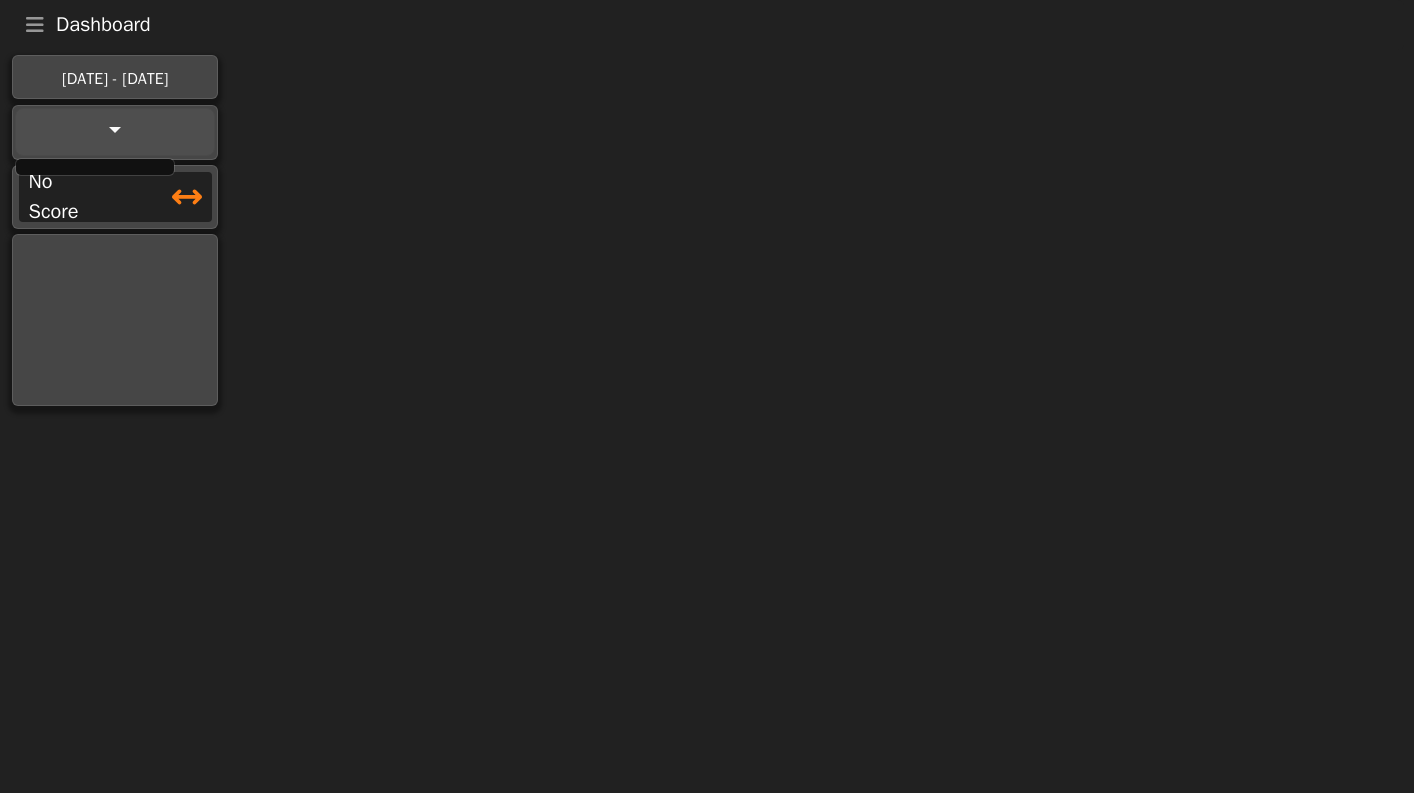 click at bounding box center [164, 197] 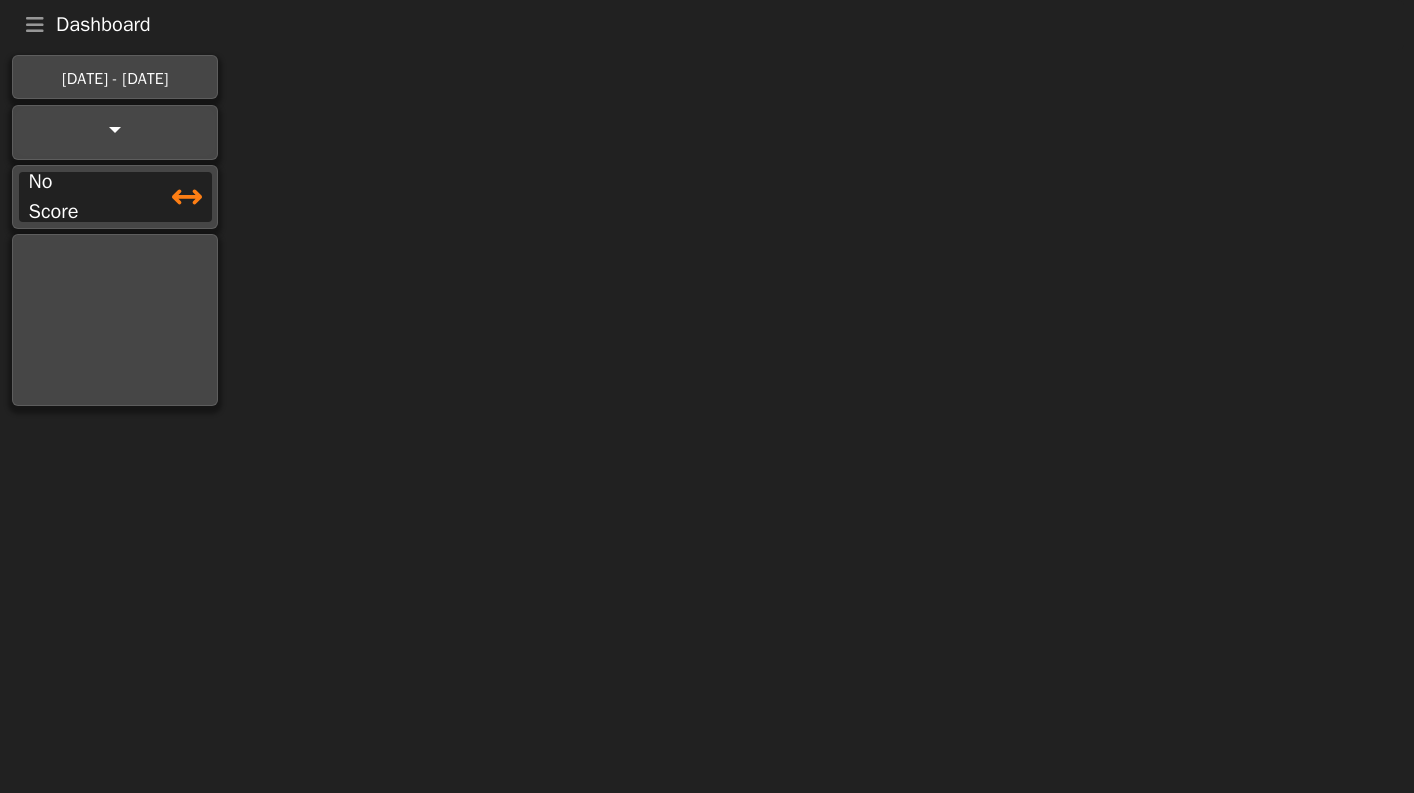 click at bounding box center (115, 320) 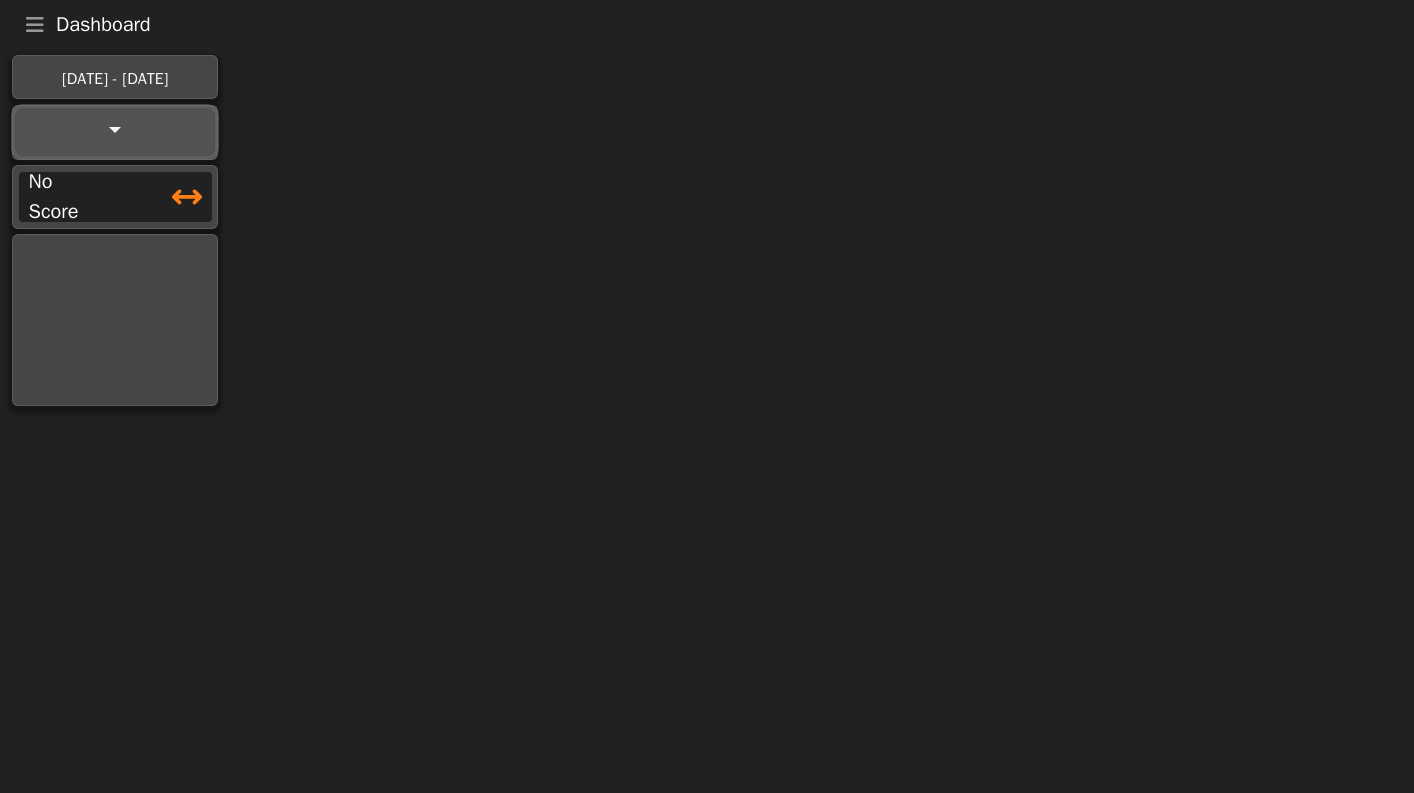 click at bounding box center (115, 132) 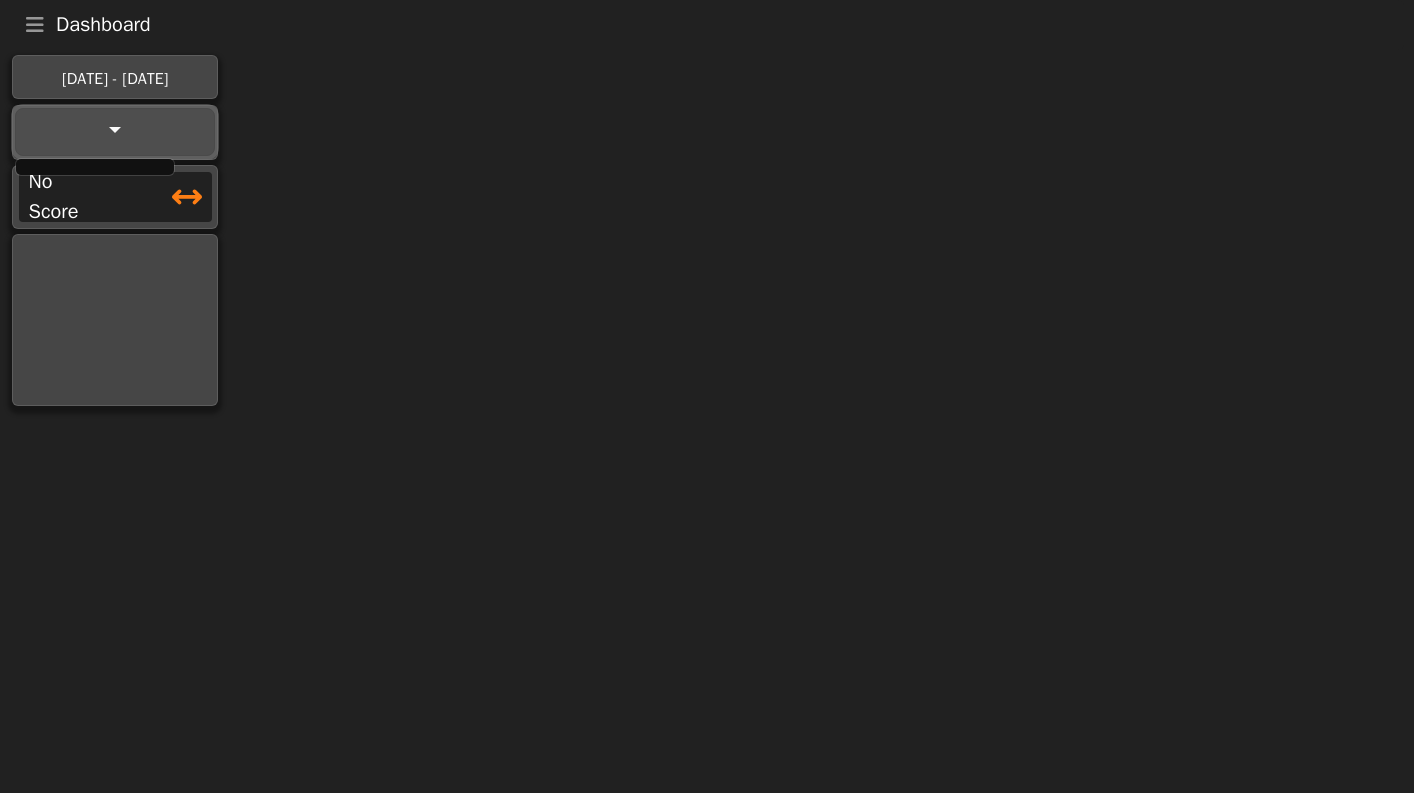click at bounding box center (115, 132) 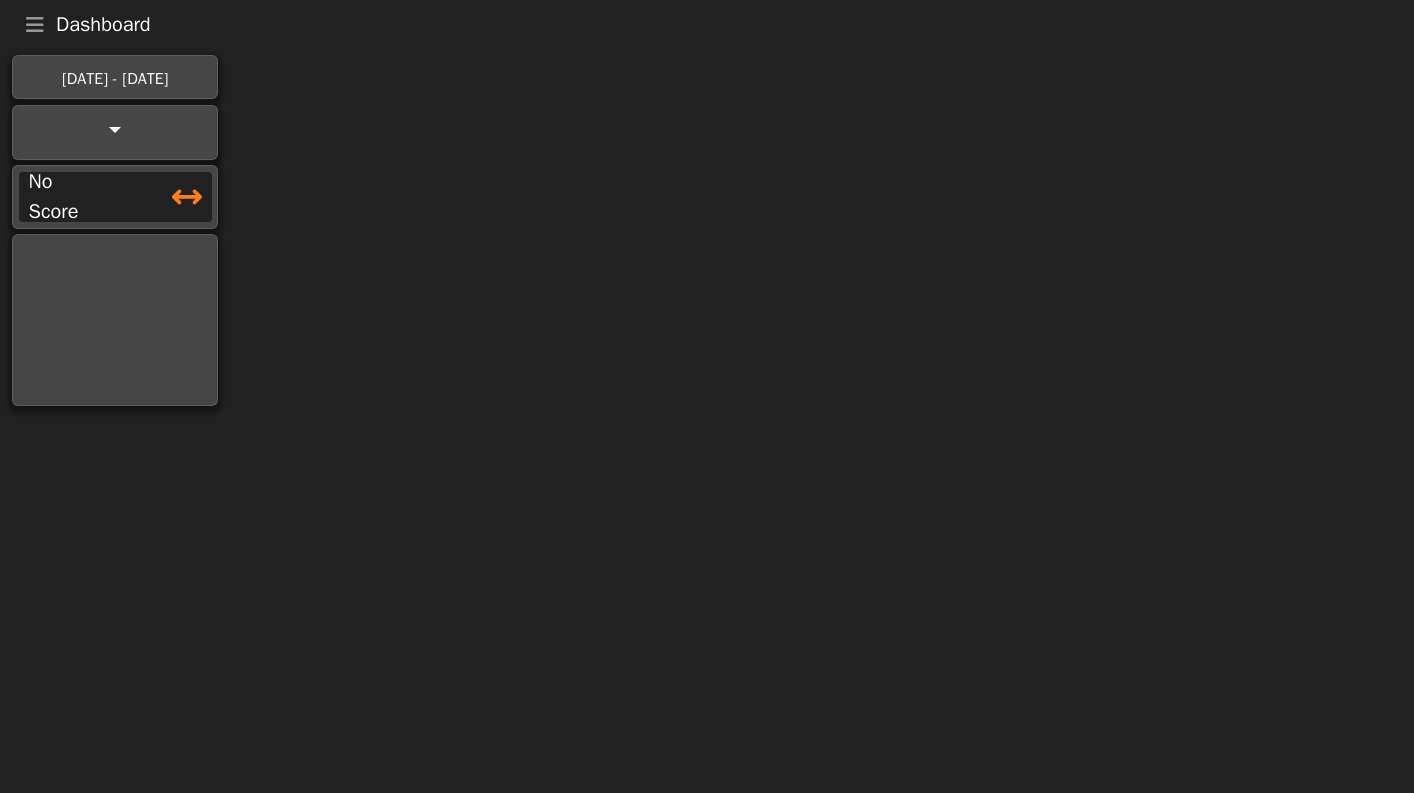 click at bounding box center (164, 197) 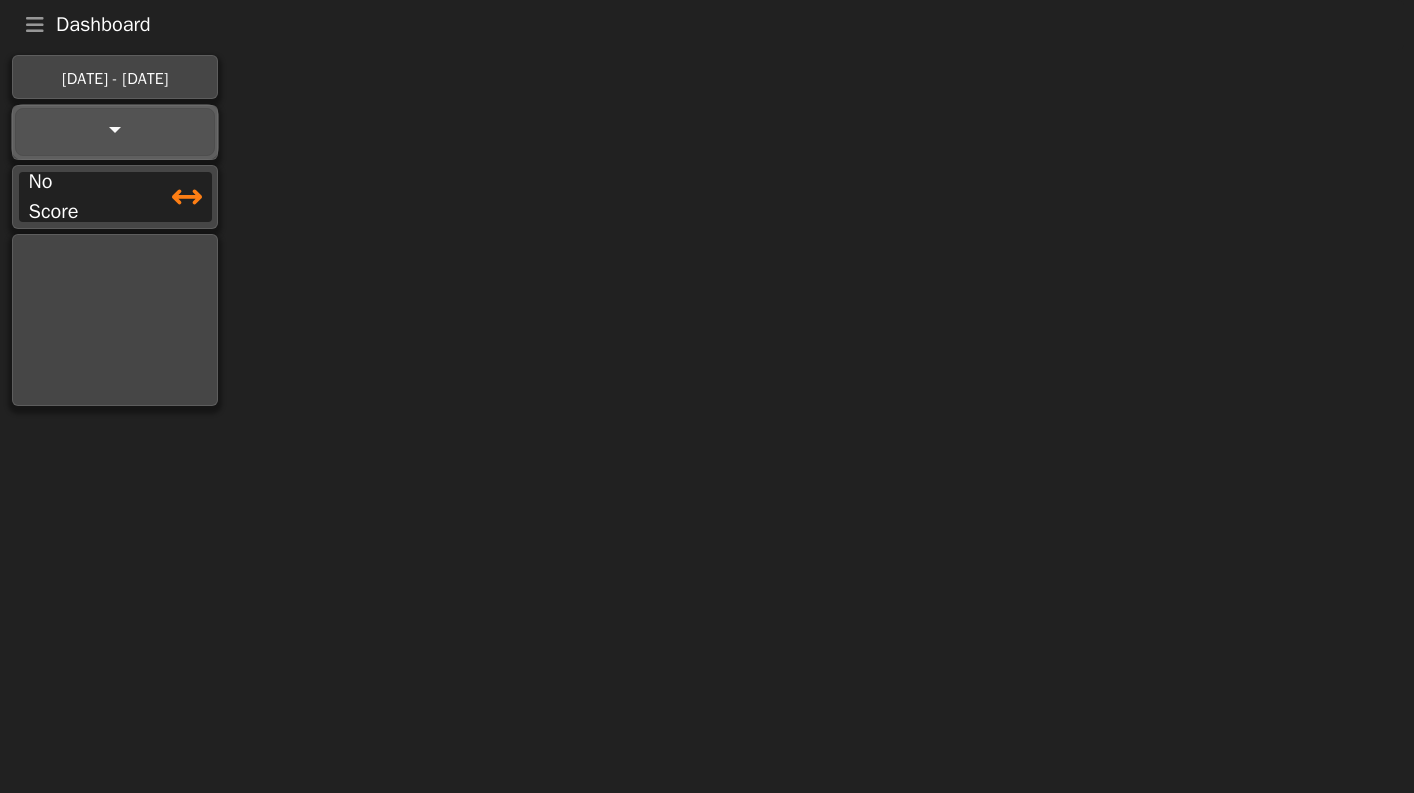 click at bounding box center (115, 132) 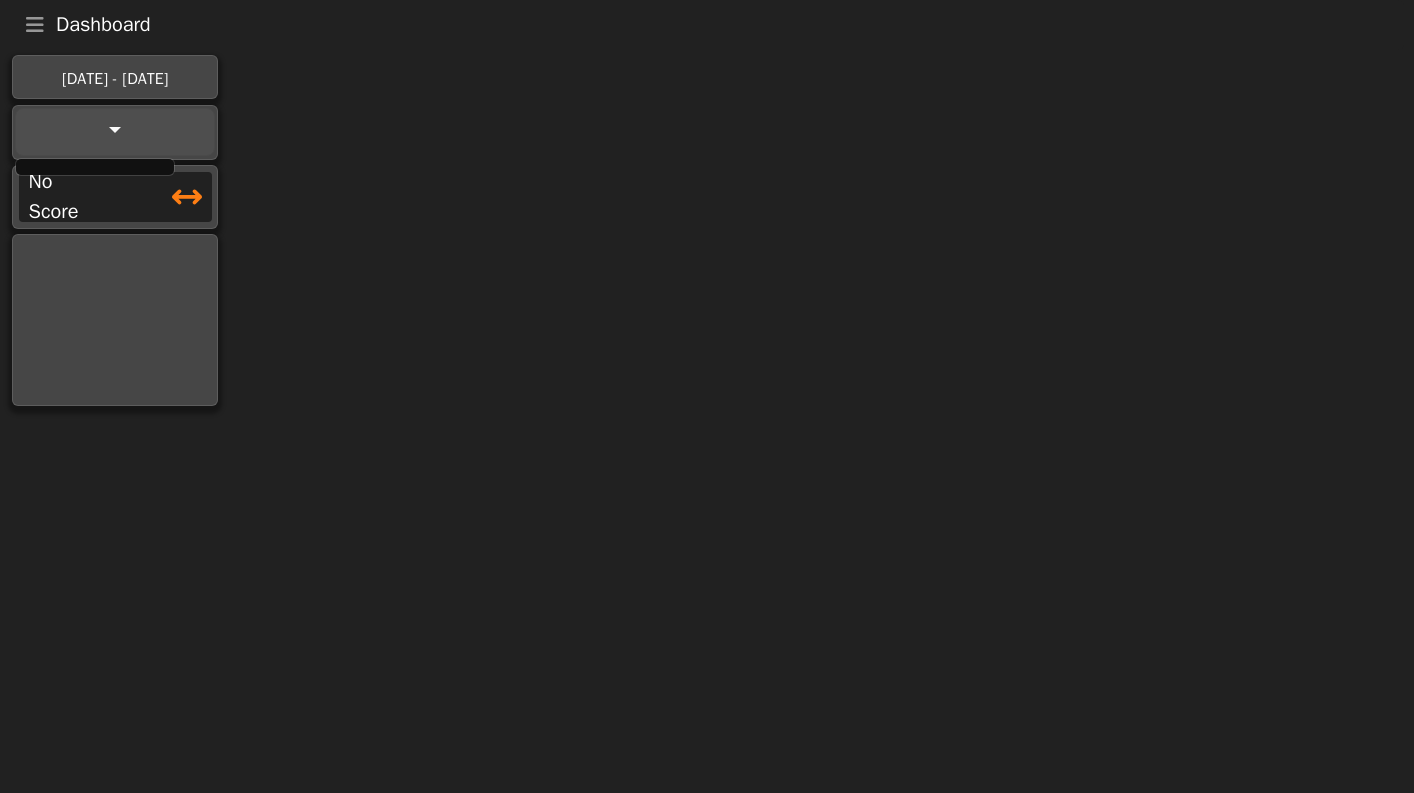 click on "[DATE] - [DATE]" at bounding box center [115, 79] 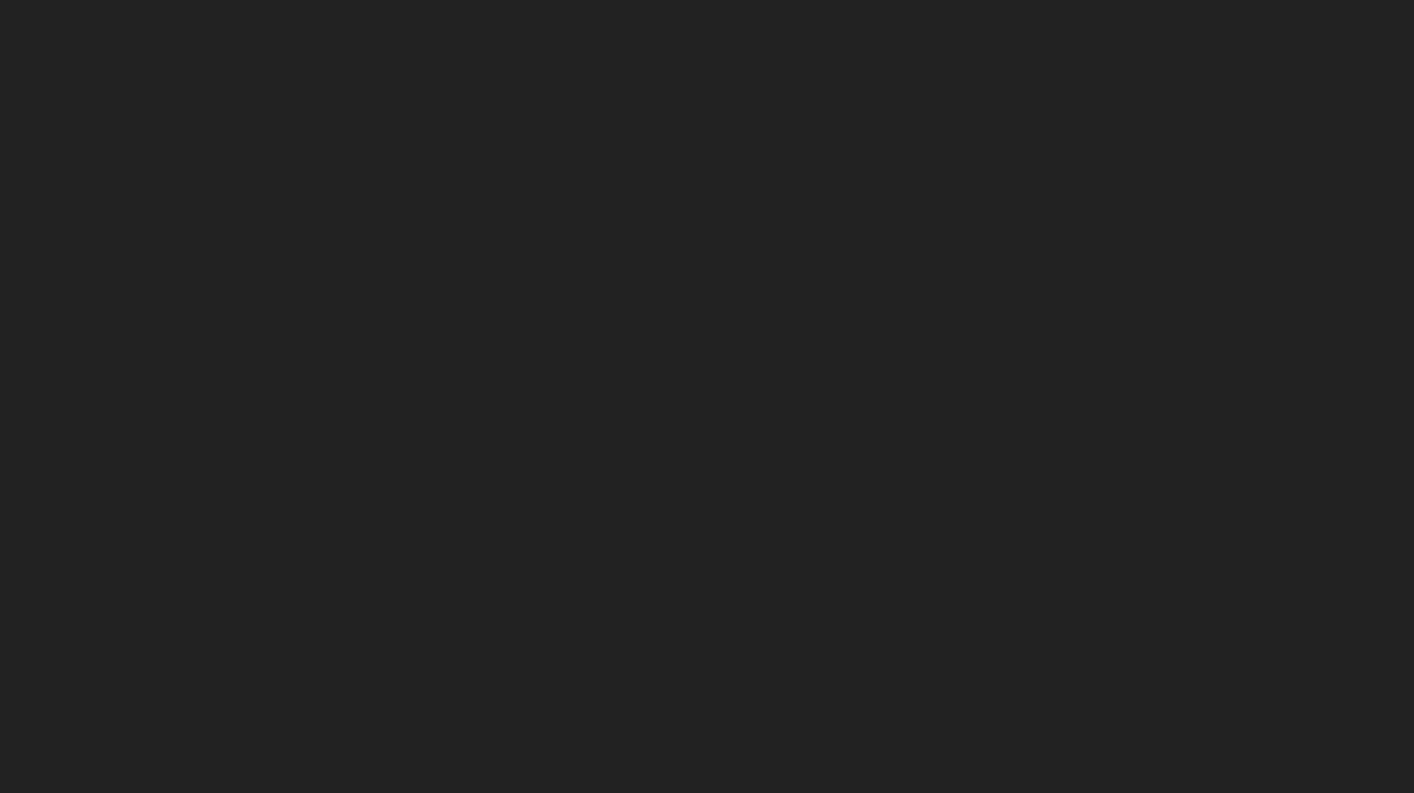 scroll, scrollTop: 0, scrollLeft: 0, axis: both 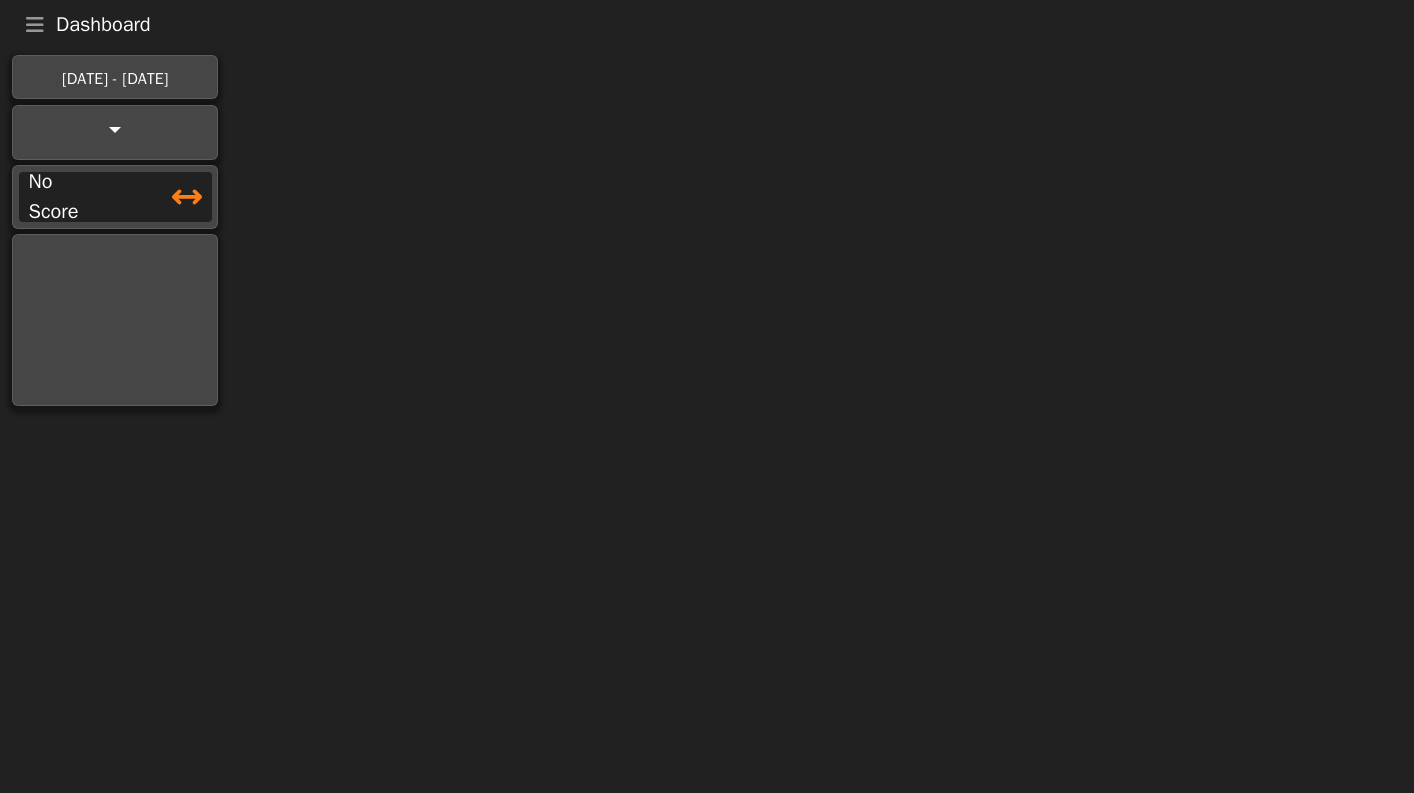 click on "No Score" at bounding box center (69, 197) 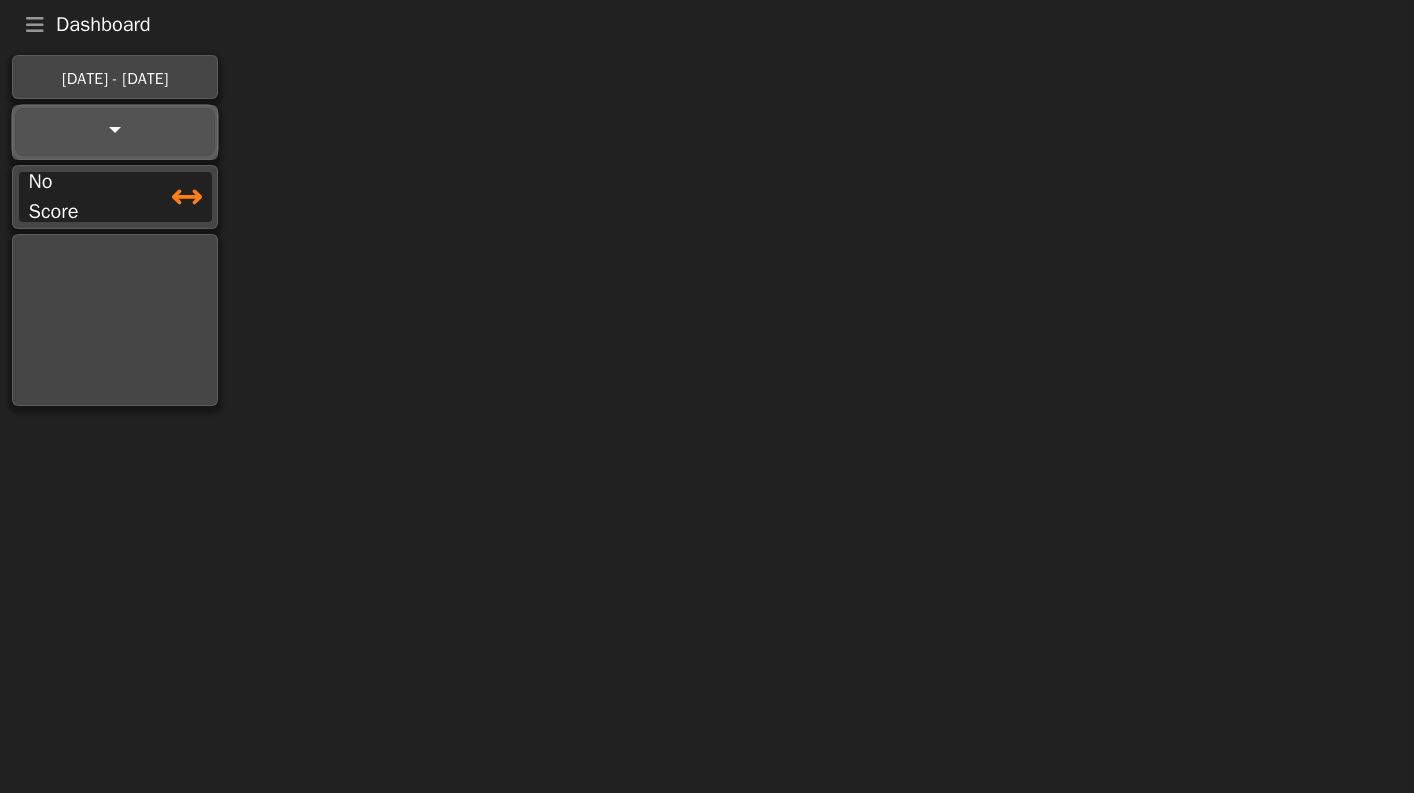 click at bounding box center [115, 132] 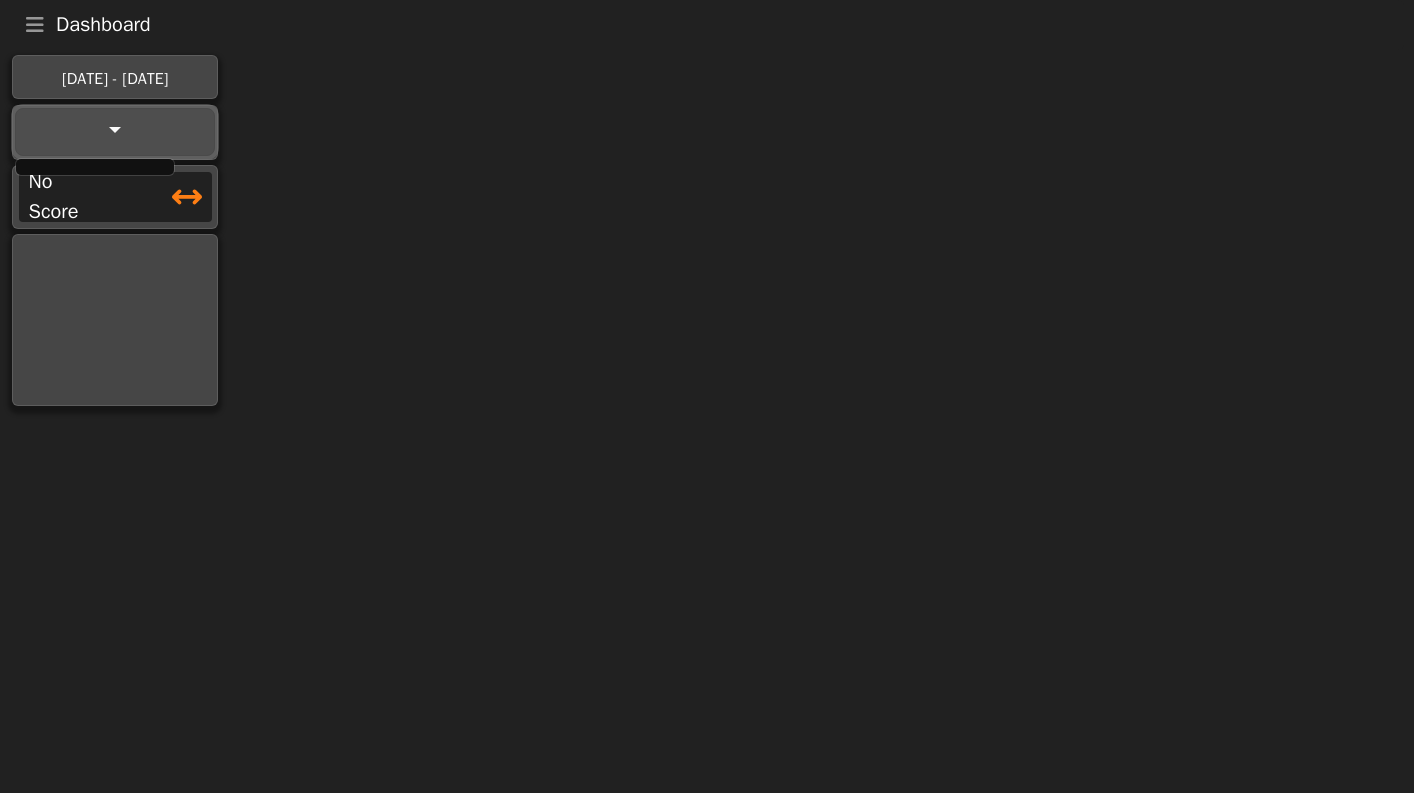 click at bounding box center (115, 132) 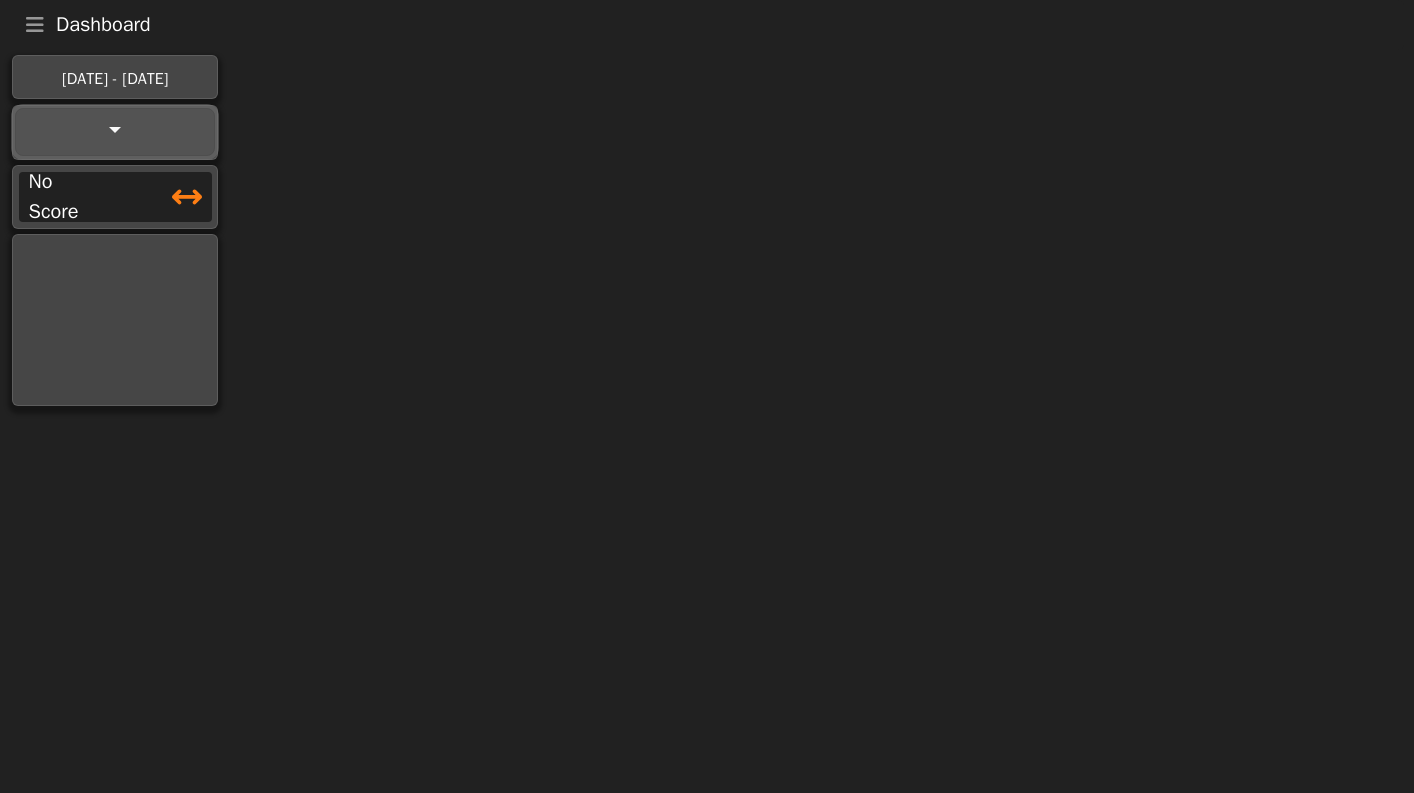 click at bounding box center [115, 132] 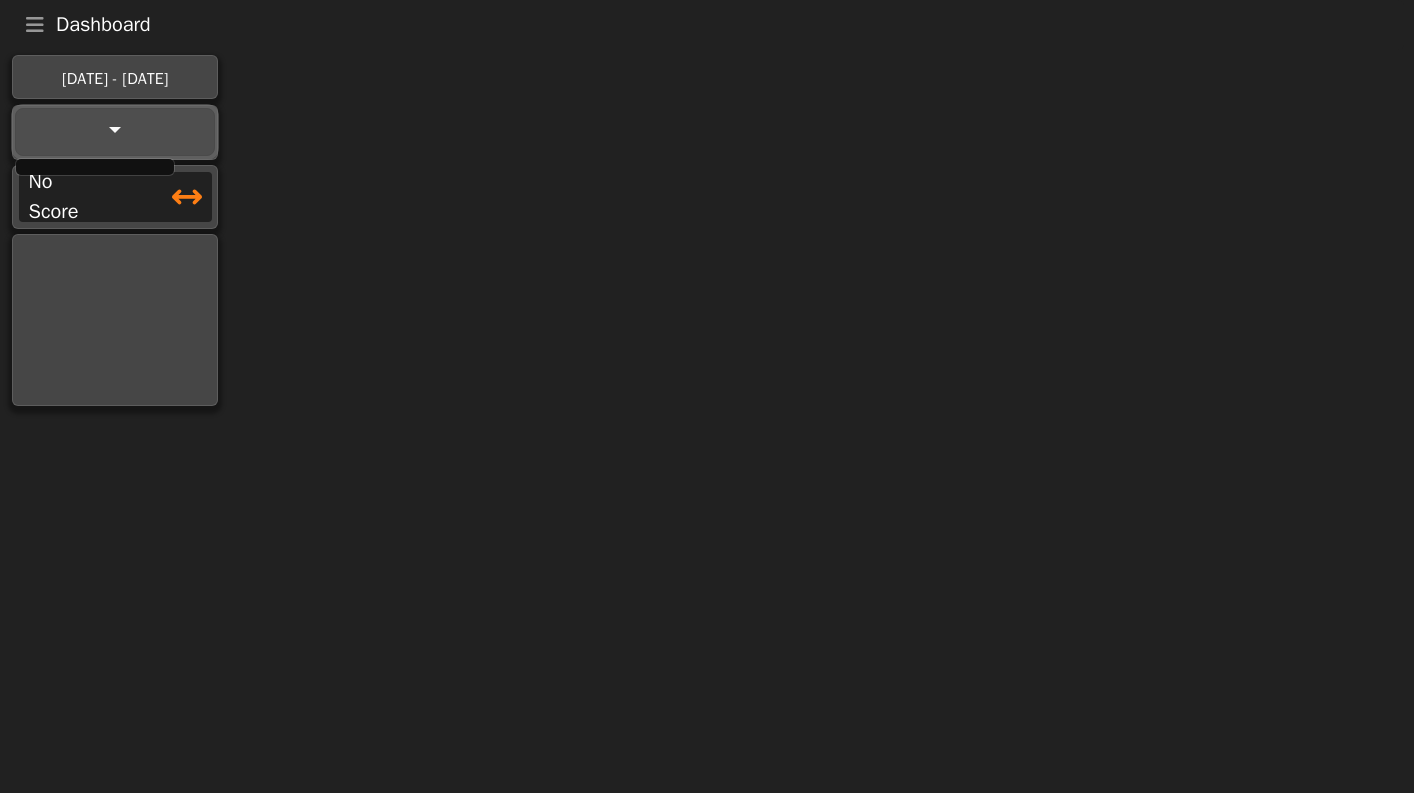 type 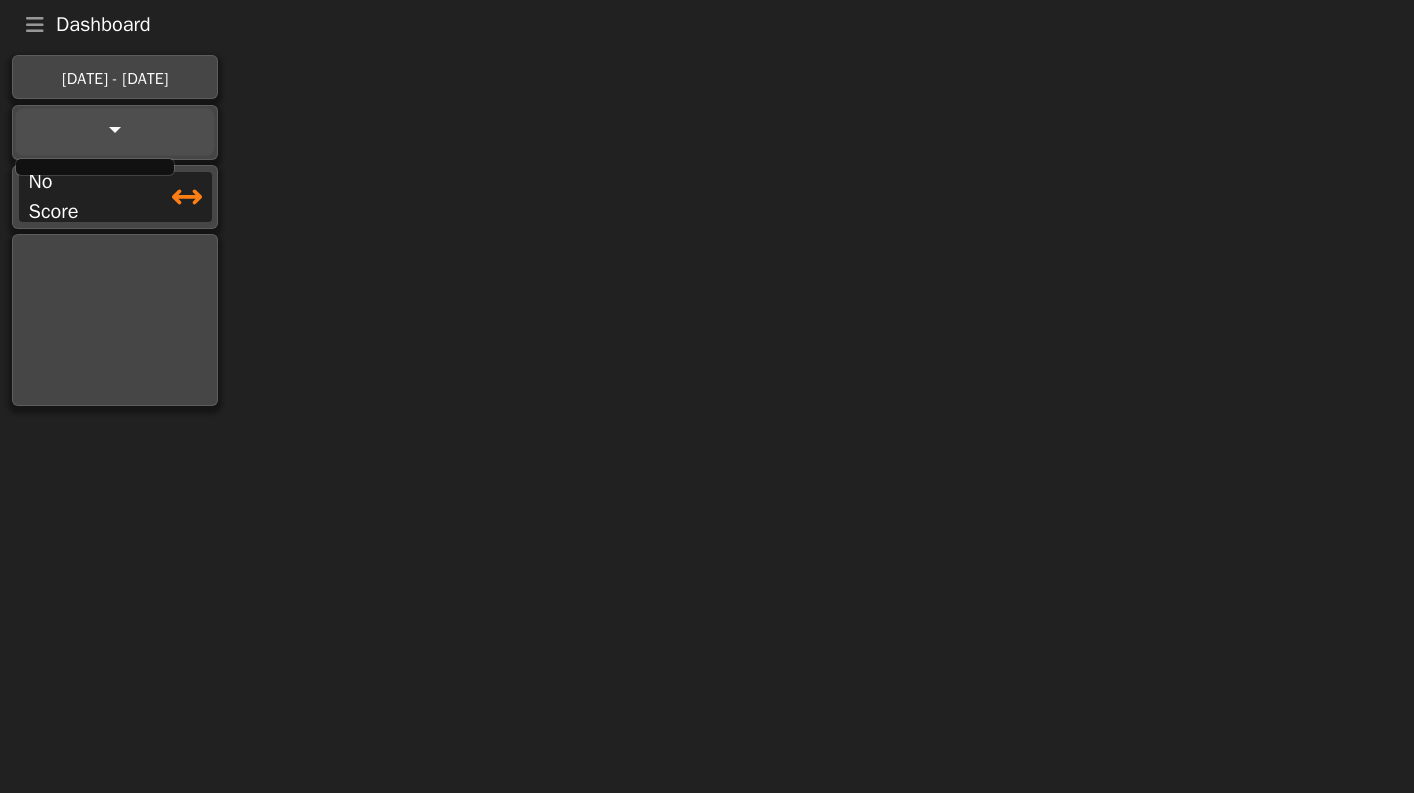 click on "[DATE] - [DATE]" at bounding box center (115, 79) 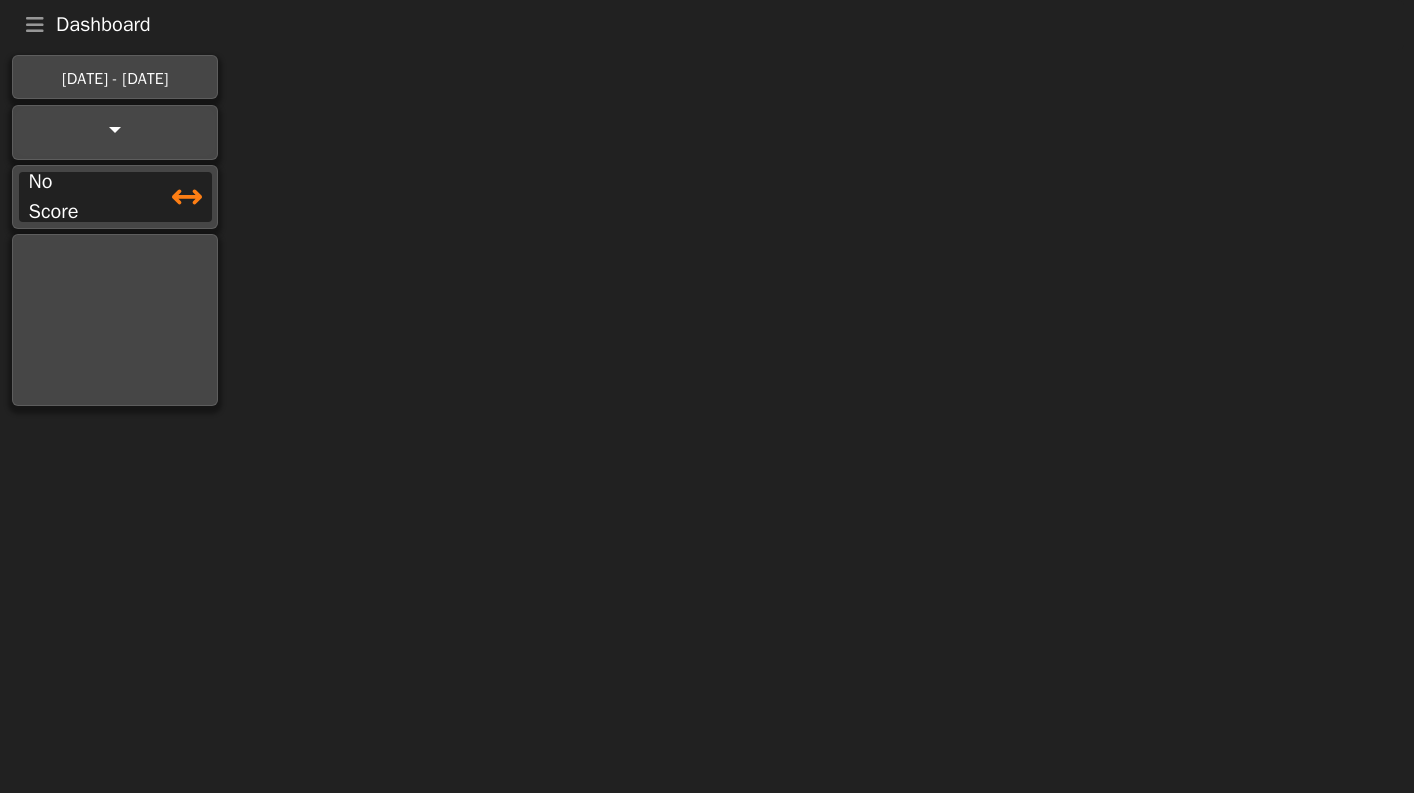 click on "[DATE] - [DATE]" at bounding box center (115, 79) 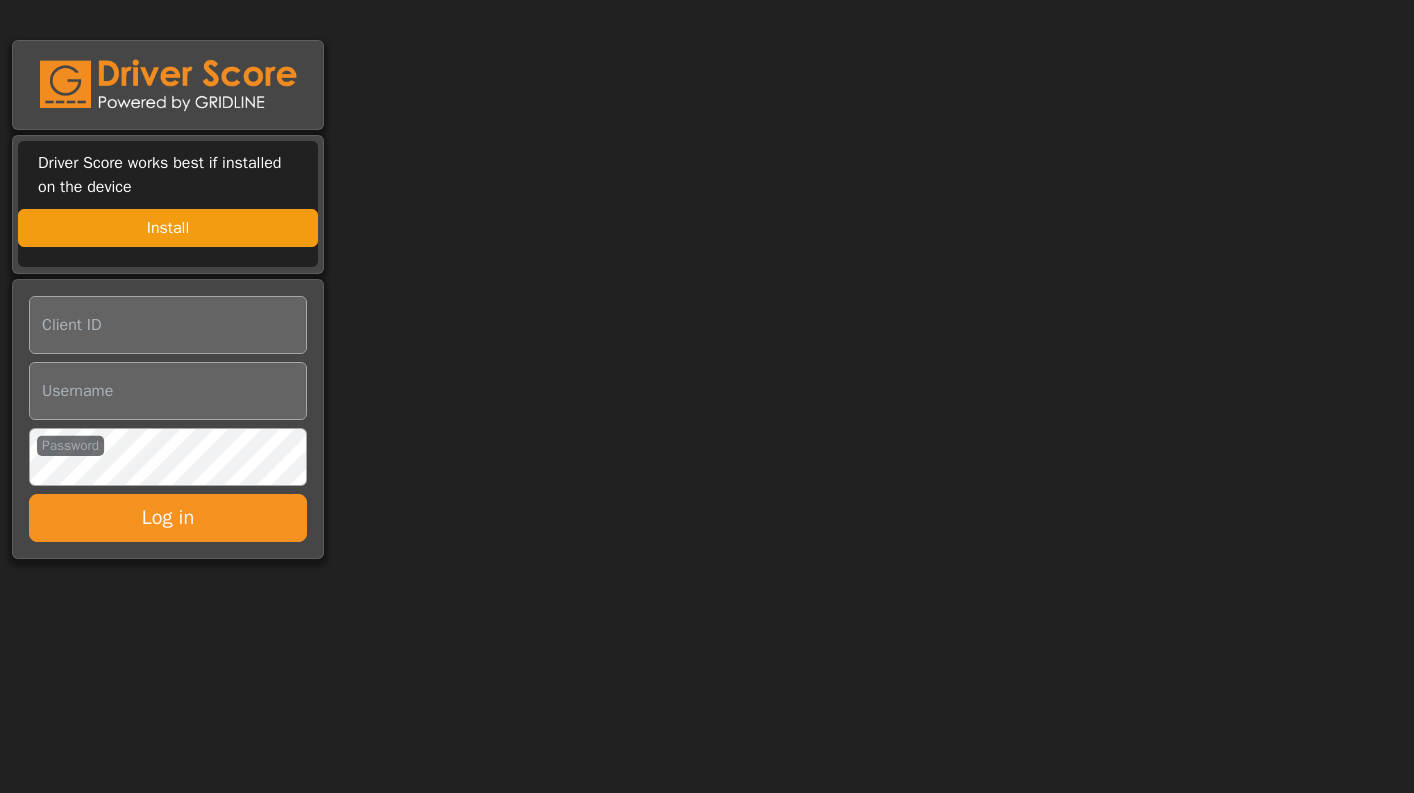 scroll, scrollTop: 0, scrollLeft: 0, axis: both 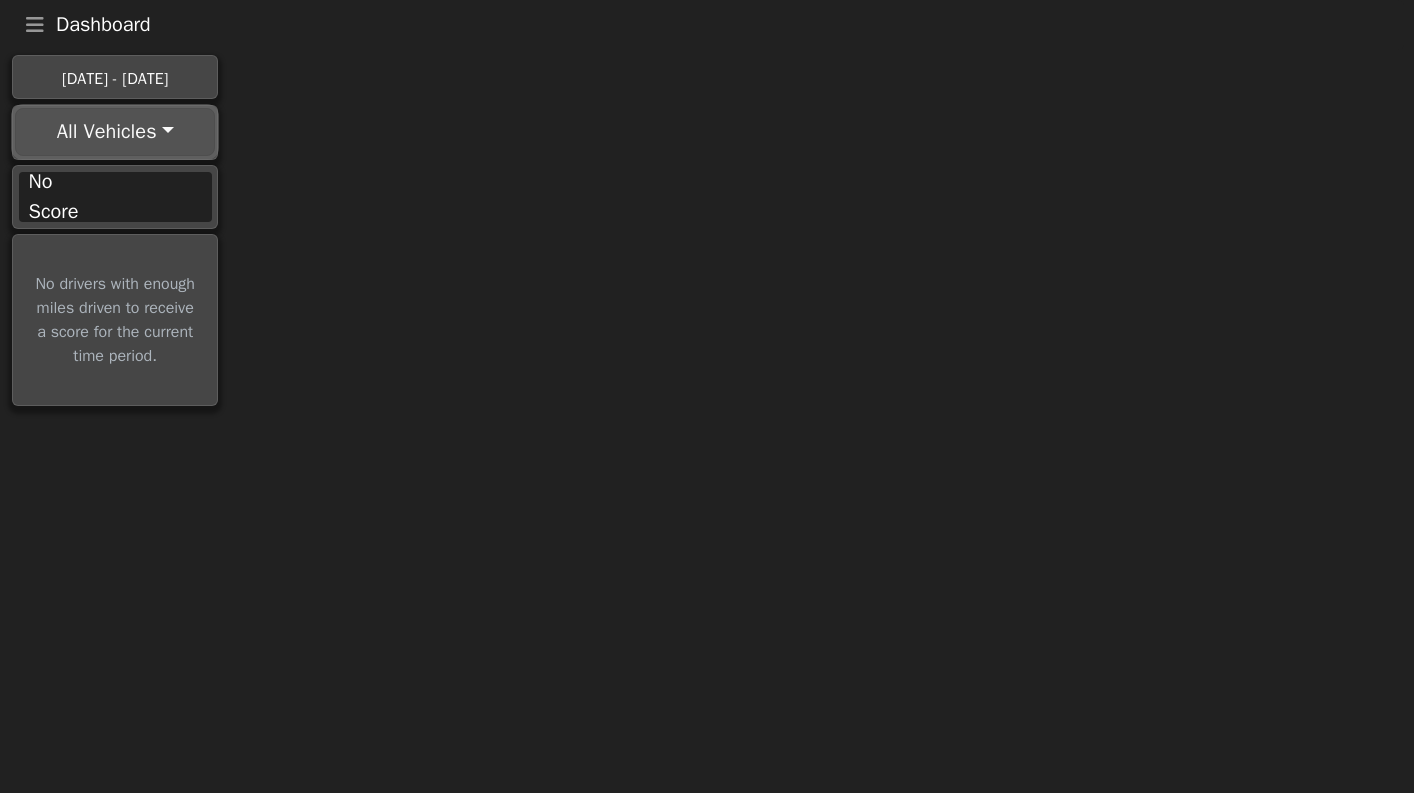 click on "All Vehicles" at bounding box center (115, 132) 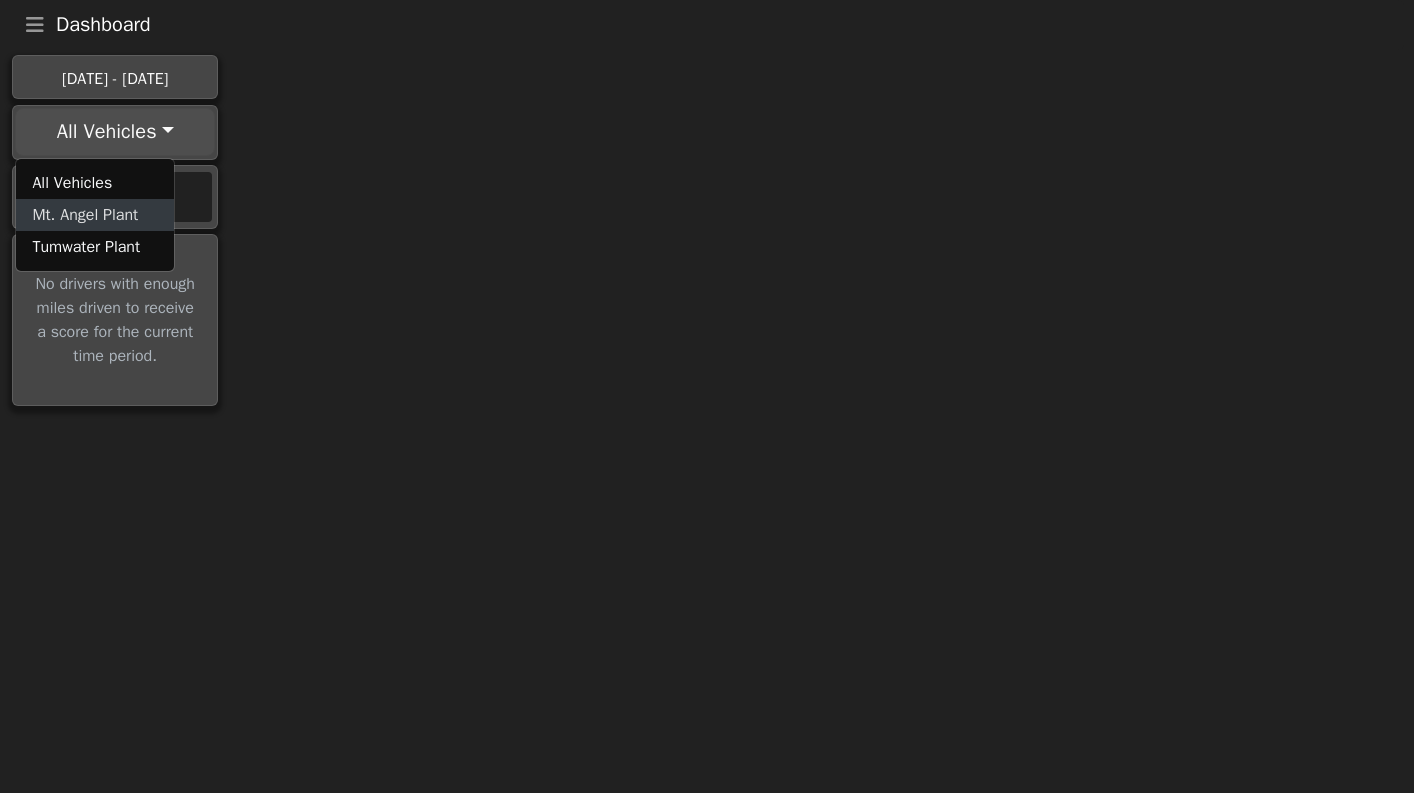 click on "Mt. Angel Plant" at bounding box center [95, 215] 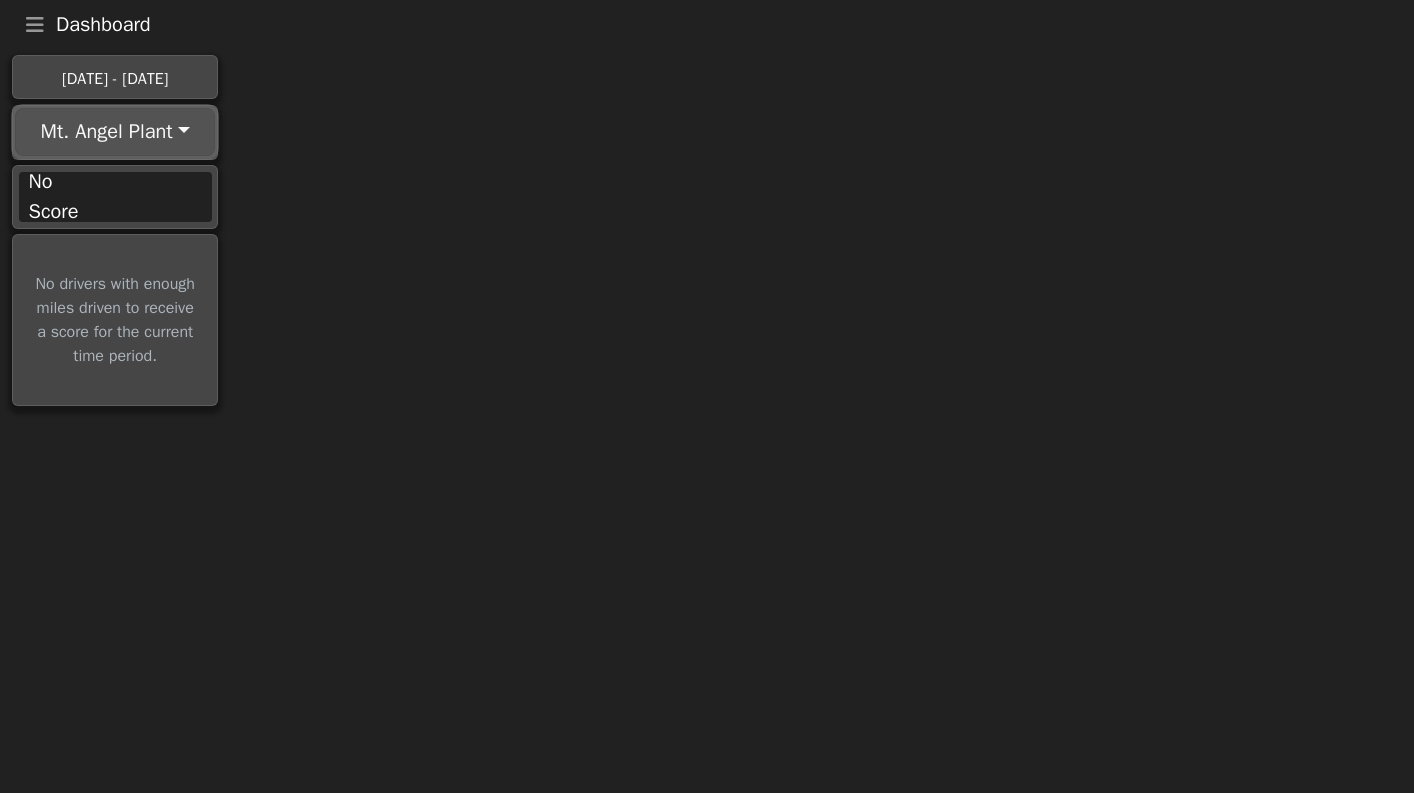 click on "Mt. Angel Plant" at bounding box center [115, 132] 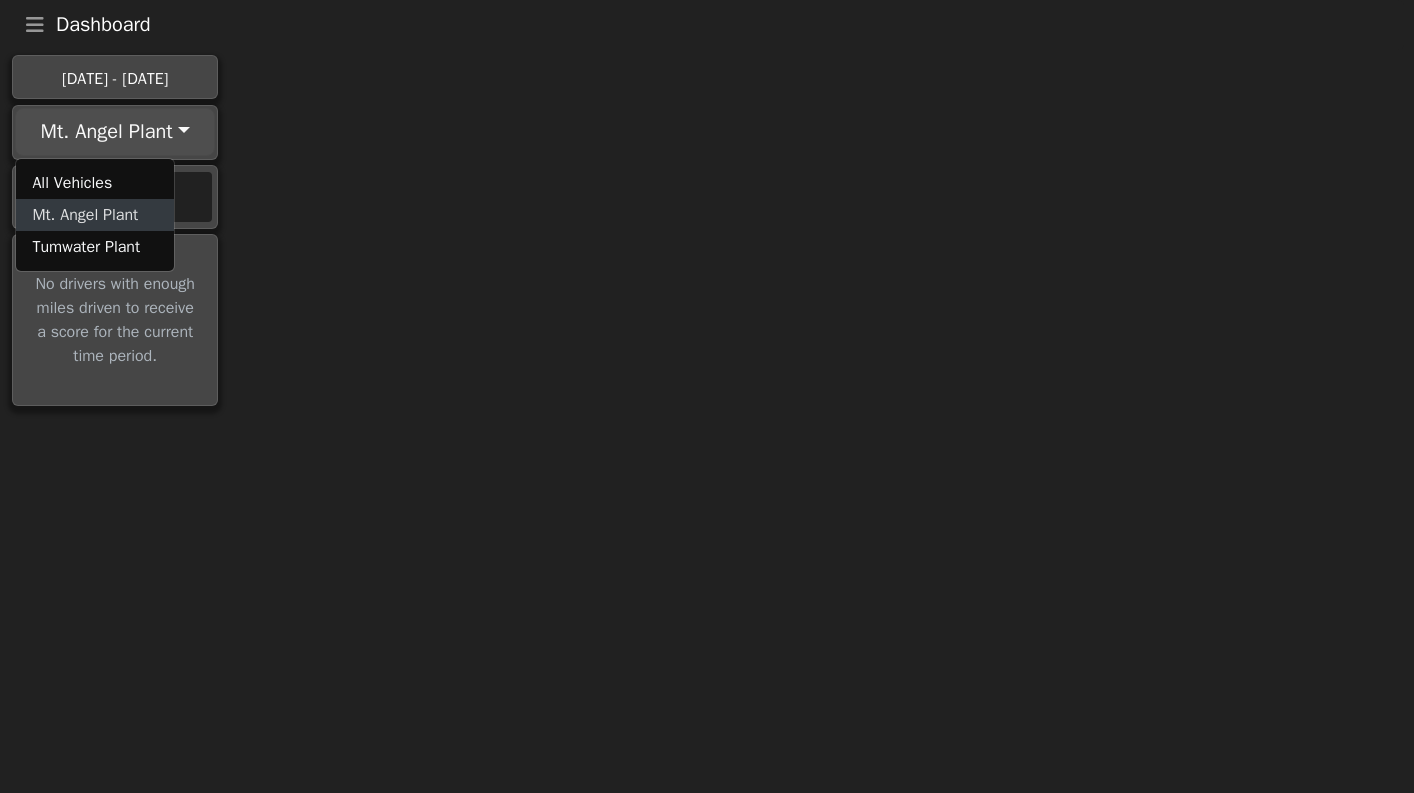 click on "Mt. Angel Plant" at bounding box center (95, 215) 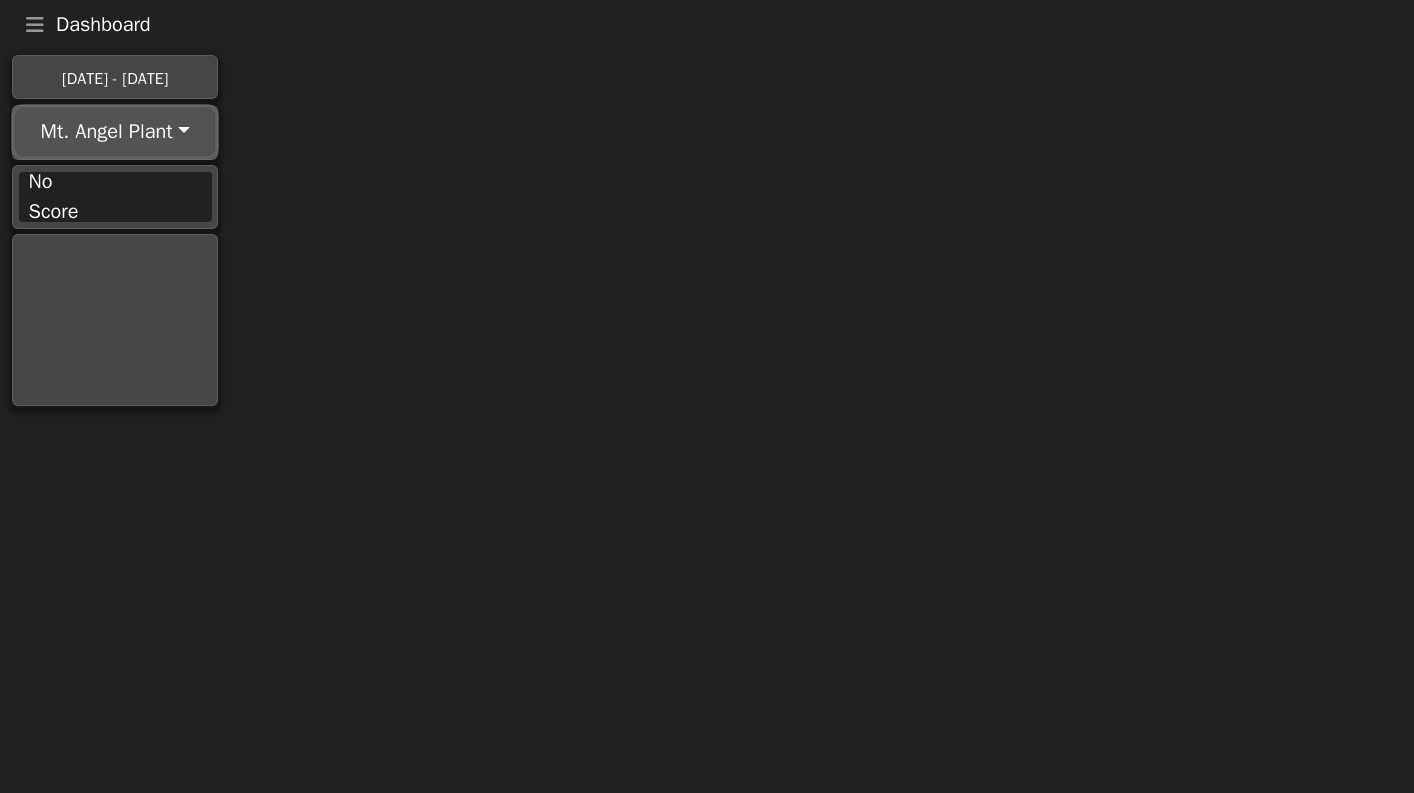 drag, startPoint x: 159, startPoint y: 144, endPoint x: 156, endPoint y: 159, distance: 15.297058 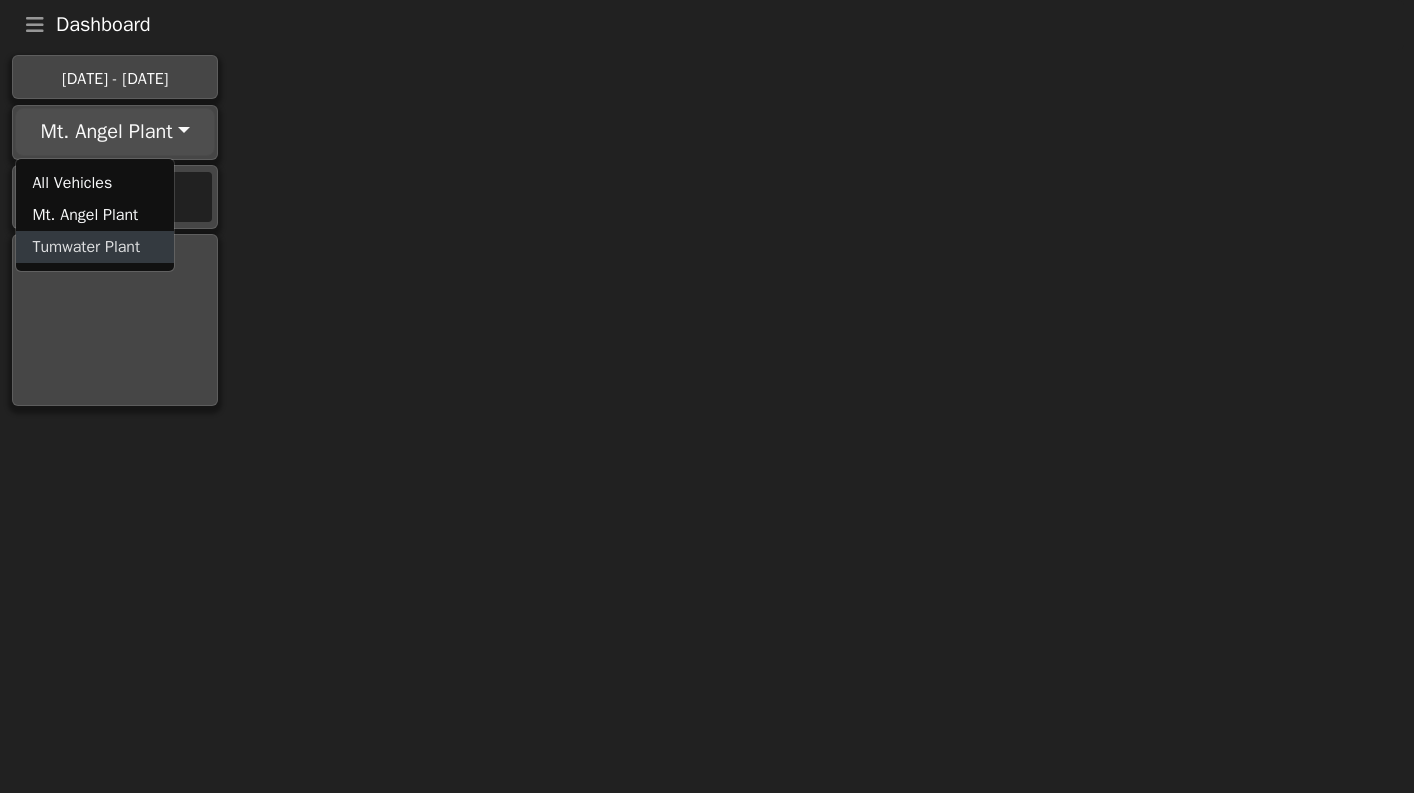 click on "Tumwater Plant" at bounding box center (95, 247) 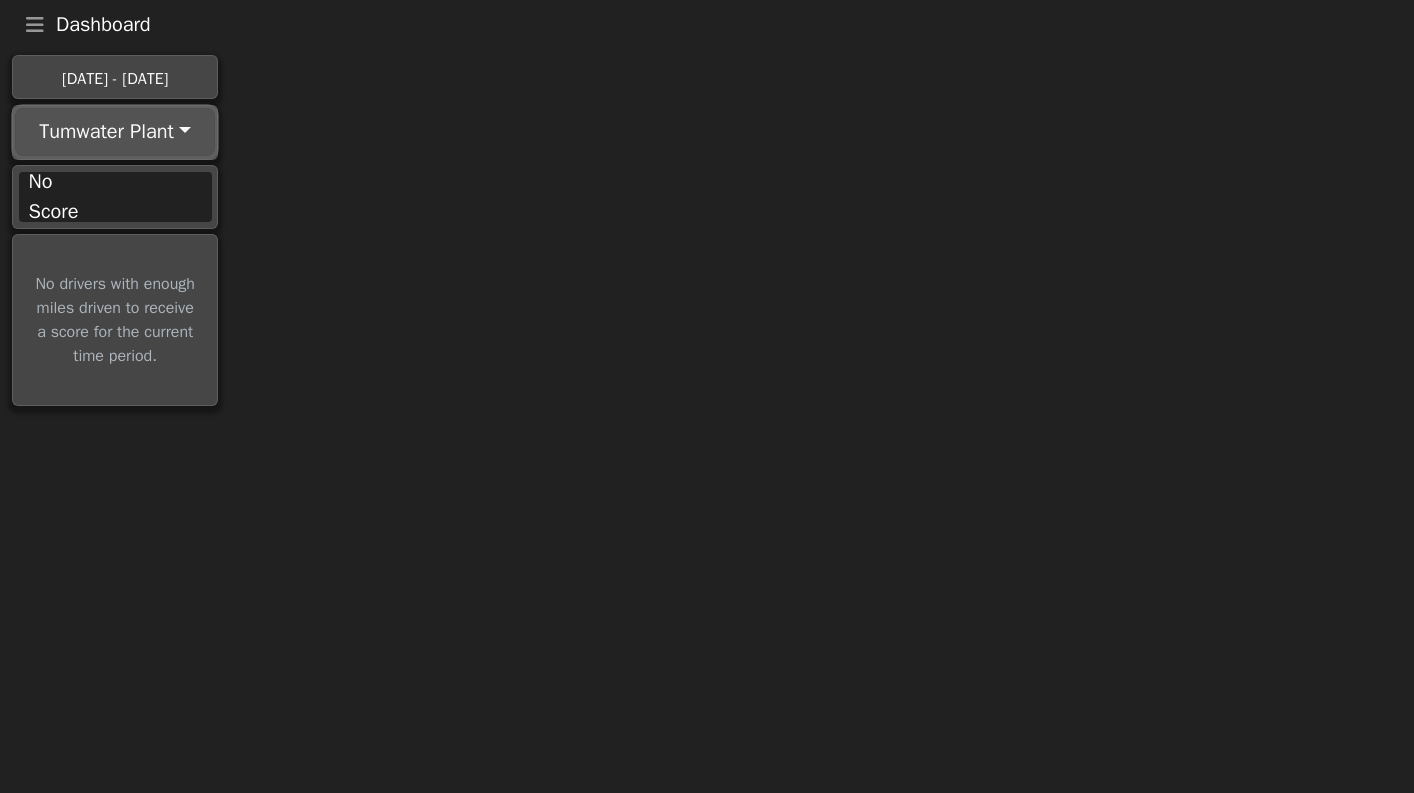 click on "Tumwater Plant" at bounding box center [115, 132] 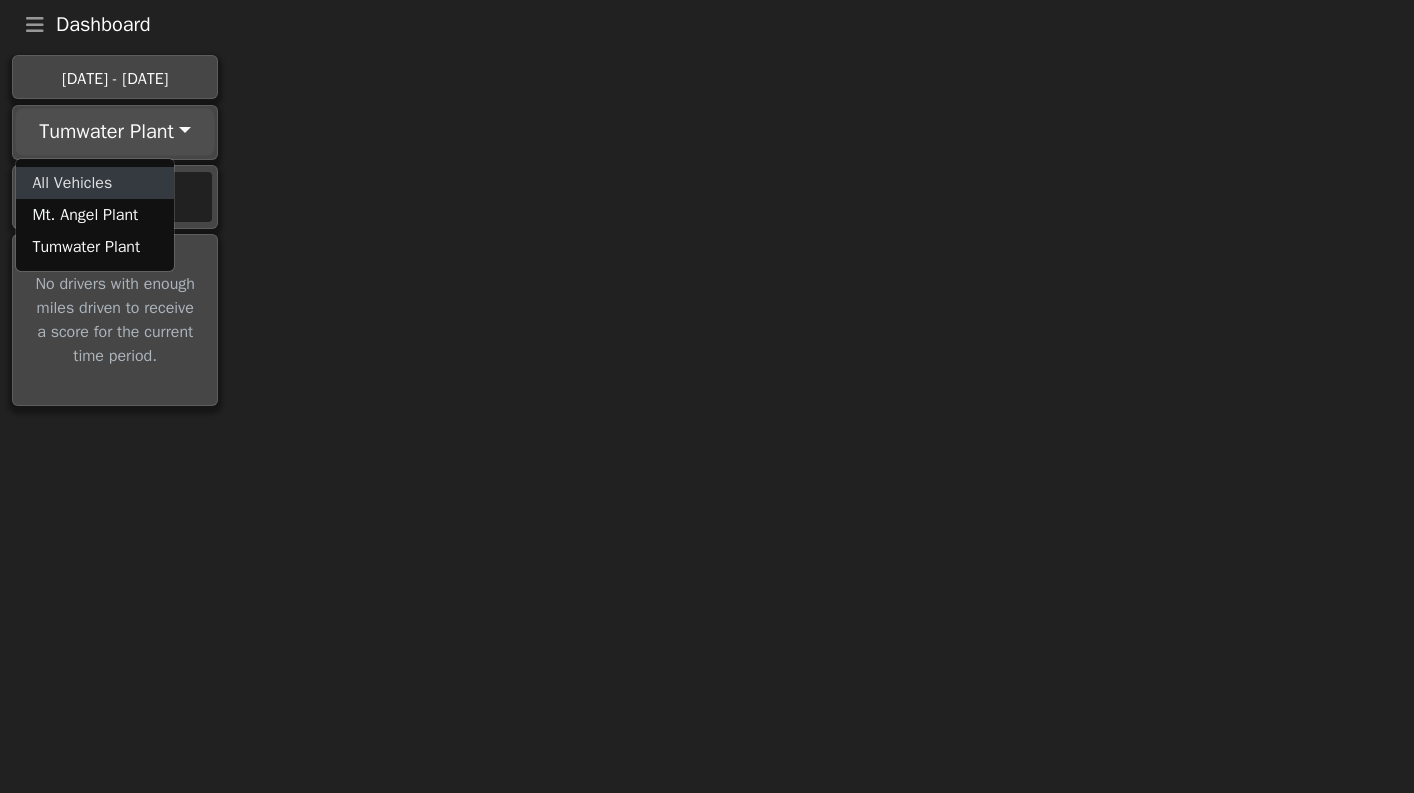 click on "All Vehicles" at bounding box center [95, 183] 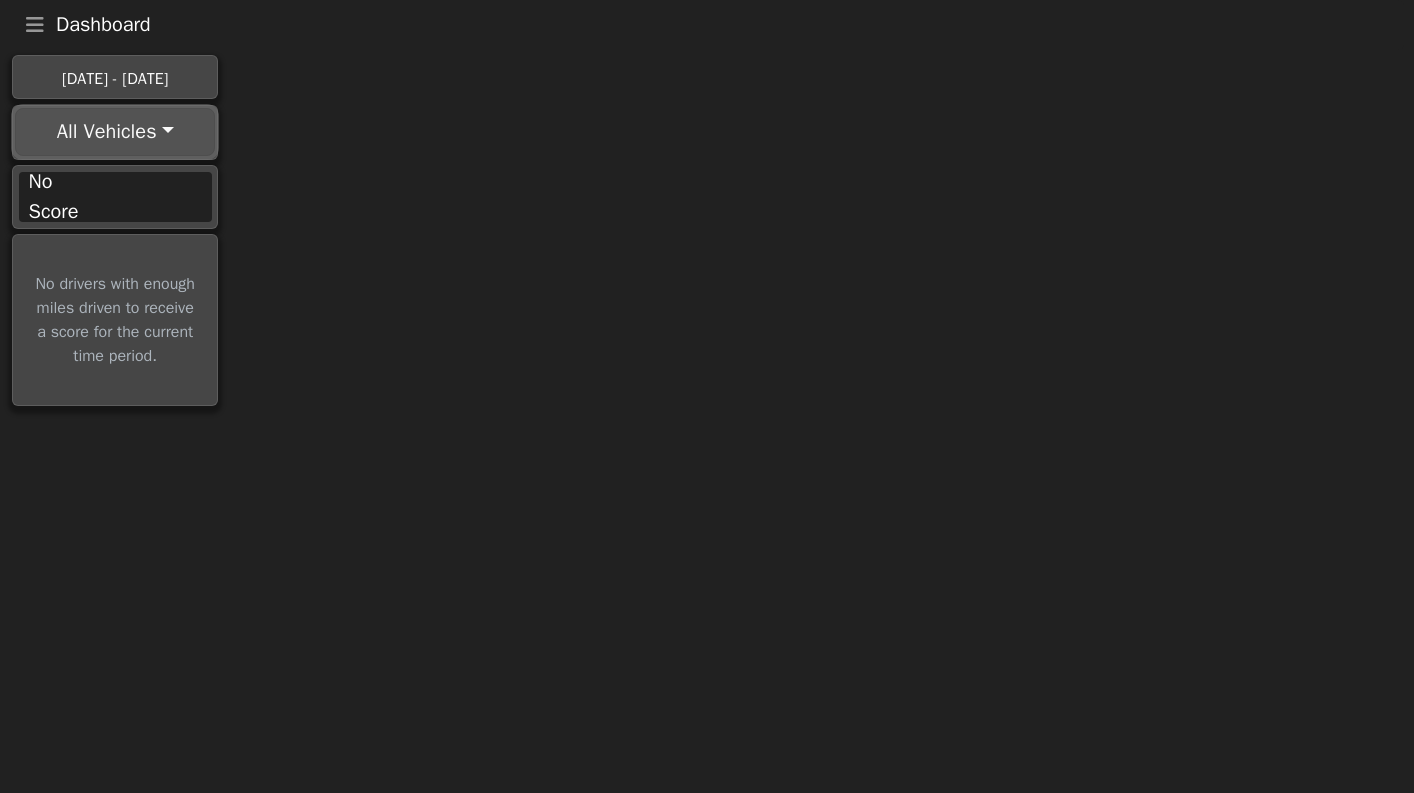 click on "All Vehicles" at bounding box center (115, 132) 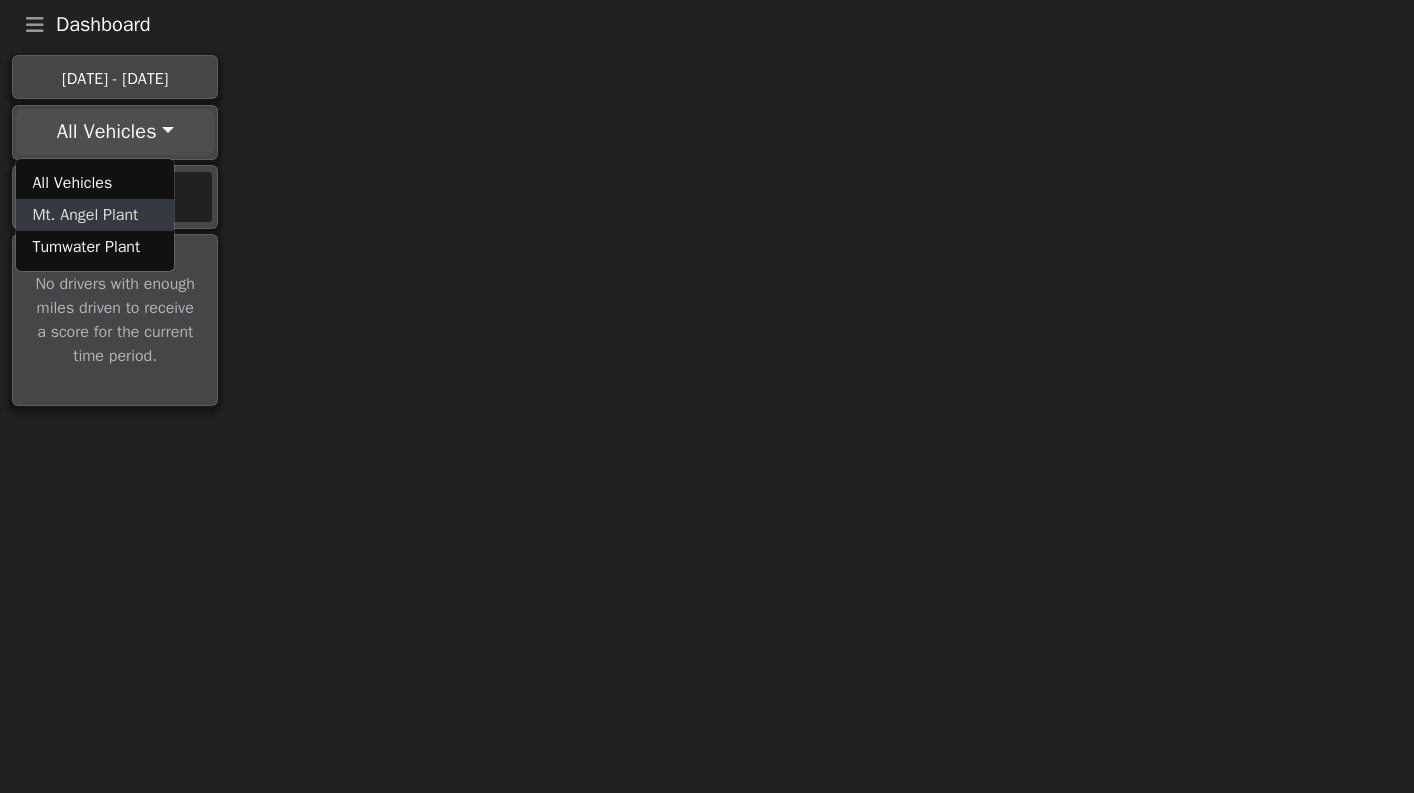 click on "Mt. Angel Plant" at bounding box center [95, 215] 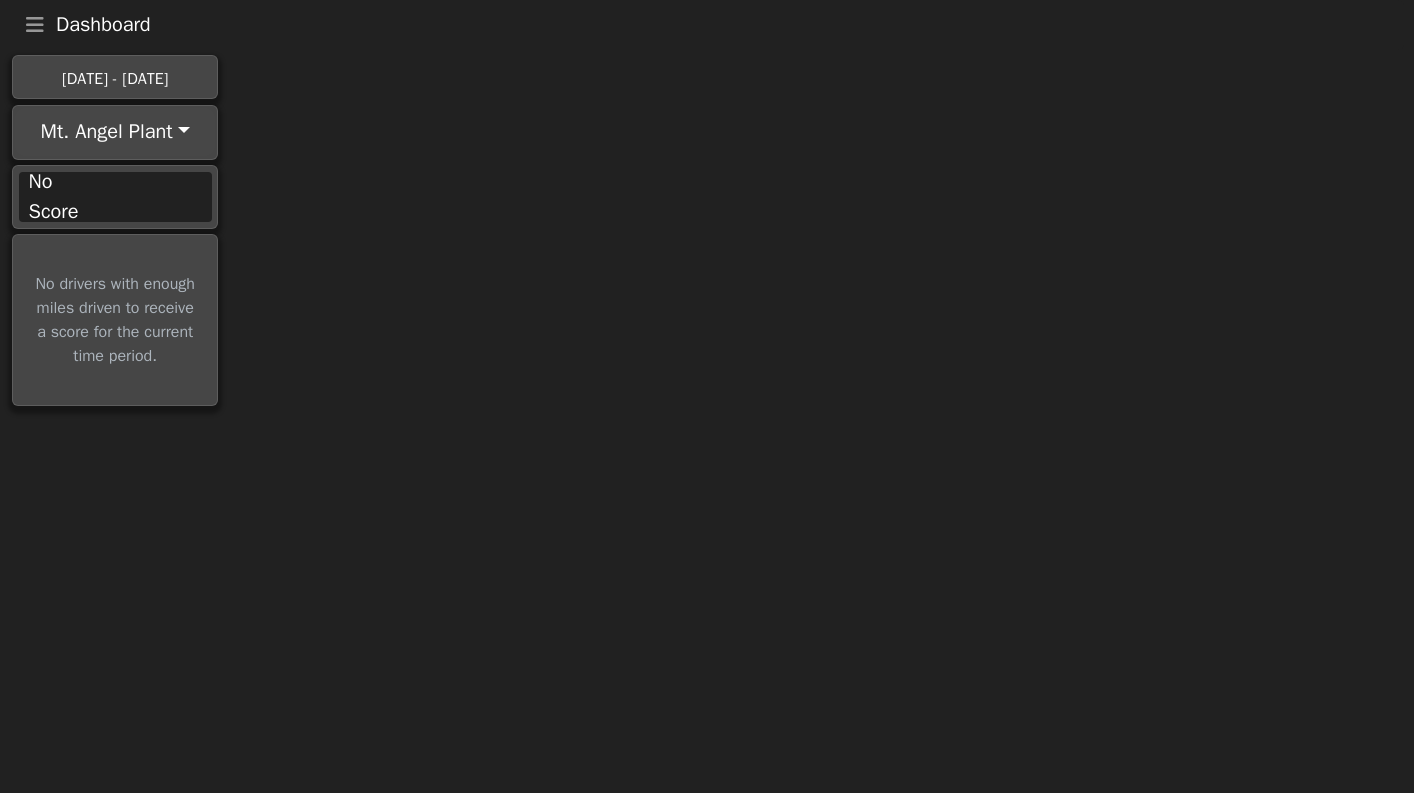 click on "Dashboard Menu Home Missed Acknowledgments Sign Out [DATE] - [DATE] Mt. Angel Plant All Vehicles Mt. Angel Plant Tumwater Plant No Score   No drivers with enough miles driven to receive a score for the current time period." at bounding box center (707, 206) 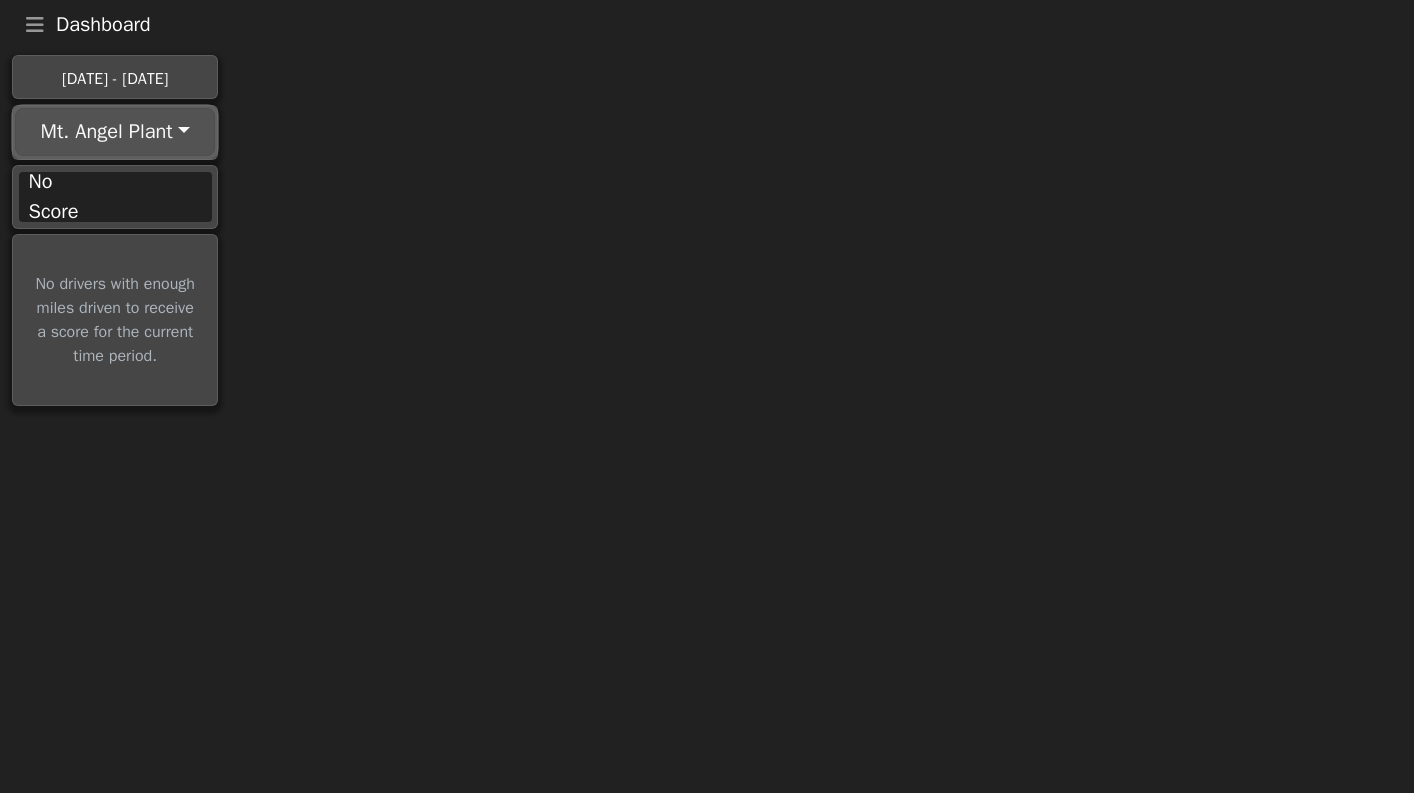 click on "Mt. Angel Plant" at bounding box center (115, 132) 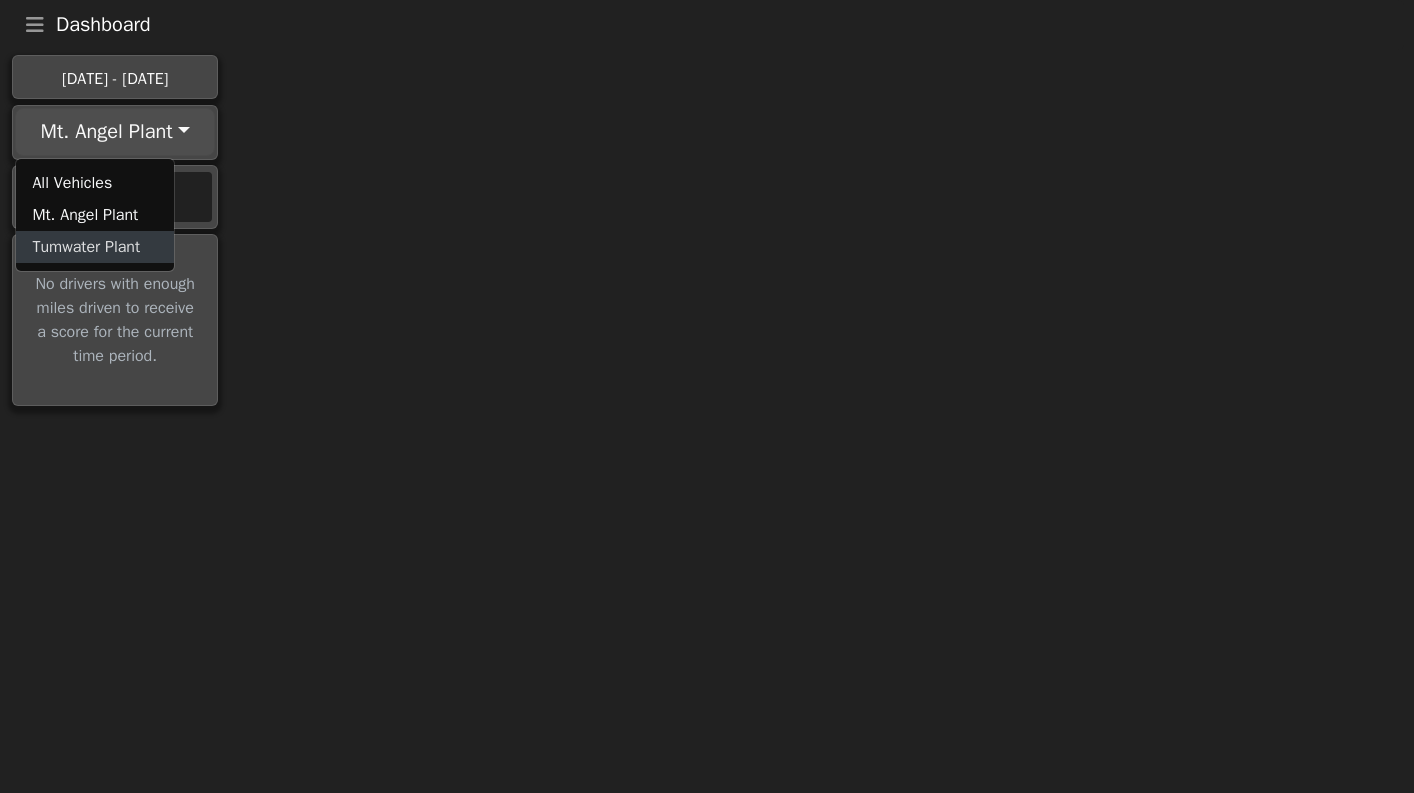 click on "Tumwater Plant" at bounding box center [95, 247] 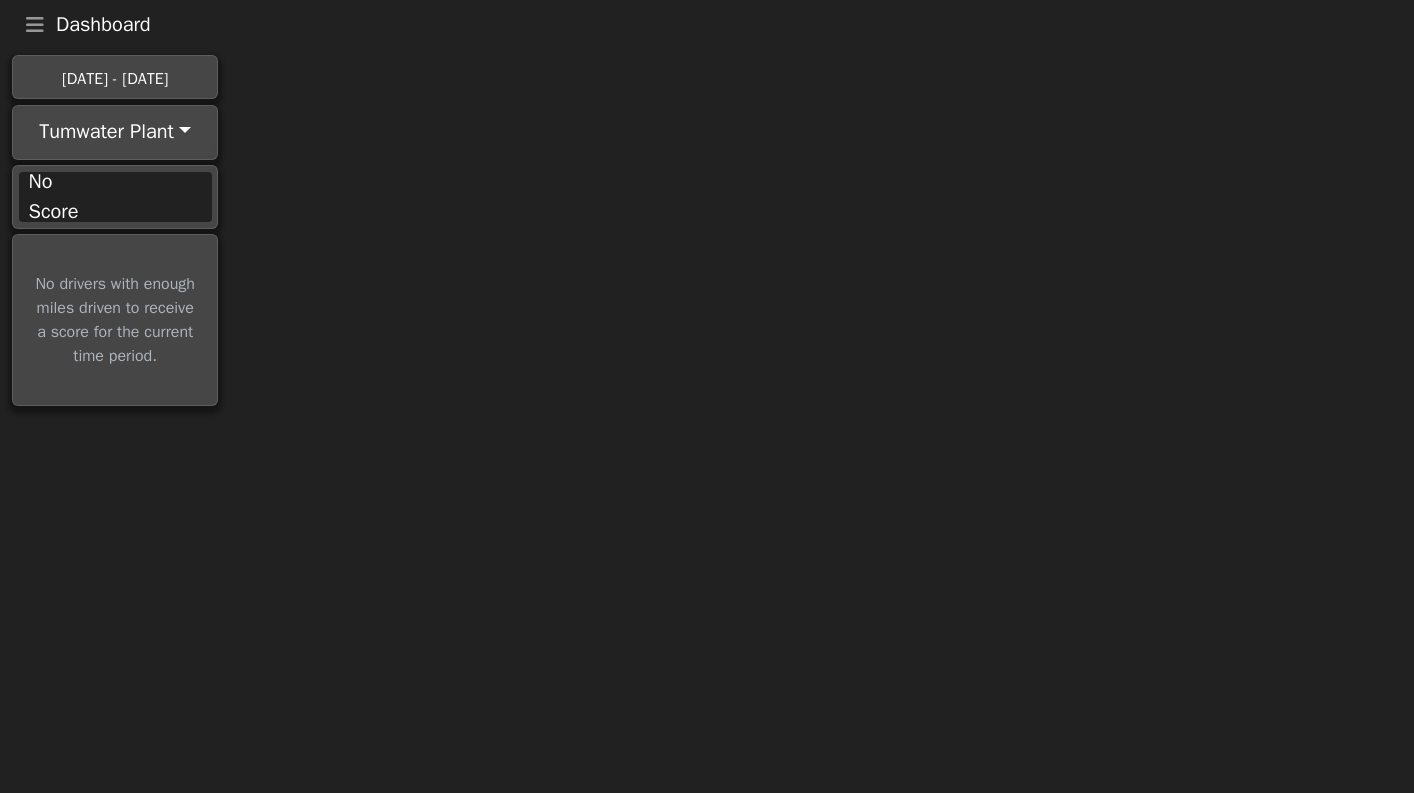 click on "Dashboard Menu Home Missed Acknowledgments Sign Out [DATE] - [DATE] Tumwater Plant All Vehicles Mt. Angel Plant Tumwater Plant No Score   No drivers with enough miles driven to receive a score for the current time period." at bounding box center (707, 206) 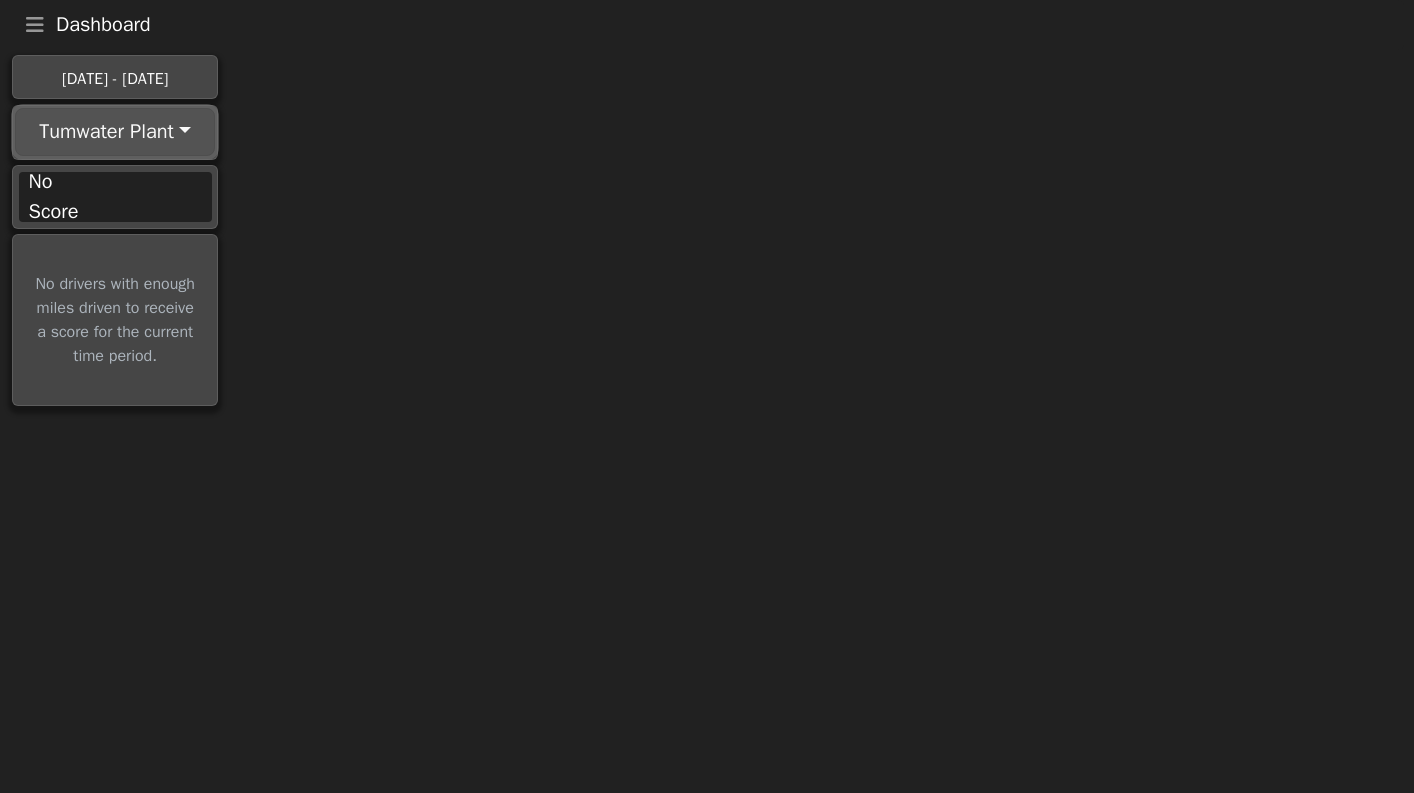click on "Tumwater Plant" at bounding box center (115, 132) 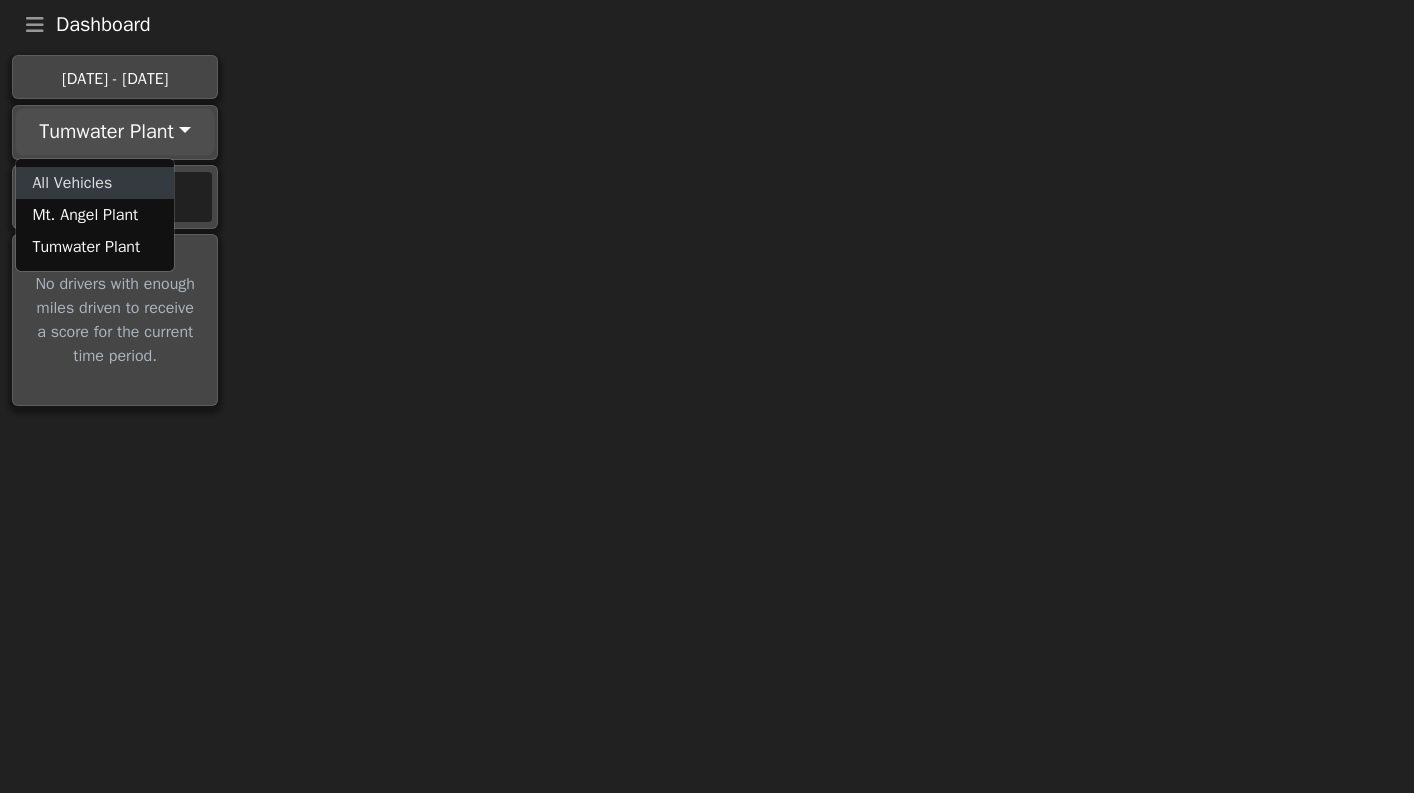 click on "All Vehicles" at bounding box center (95, 183) 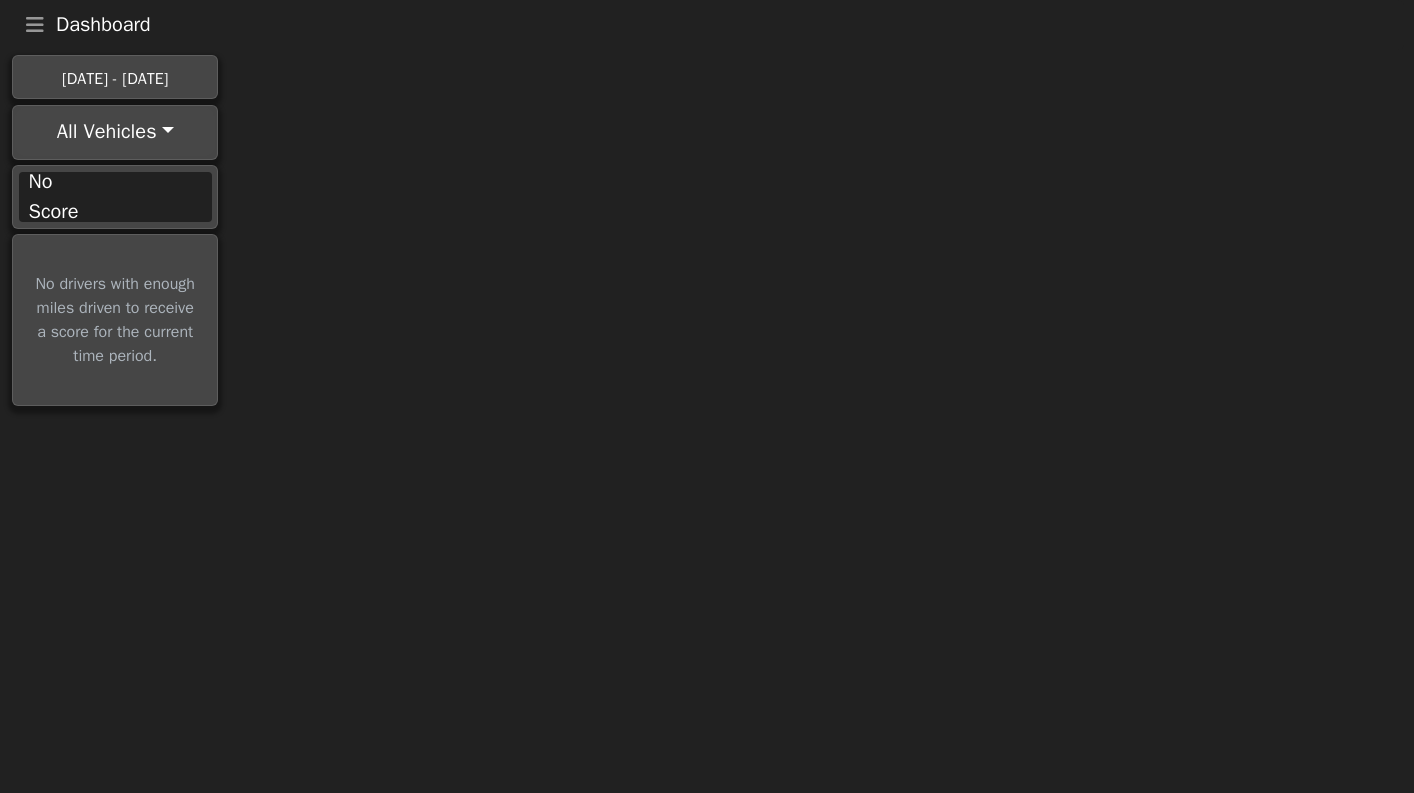 click on "Dashboard Menu Home Missed Acknowledgments Sign Out [DATE] - [DATE] All Vehicles All Vehicles Mt. Angel Plant Tumwater Plant No Score   No drivers with enough miles driven to receive a score for the current time period." at bounding box center (707, 206) 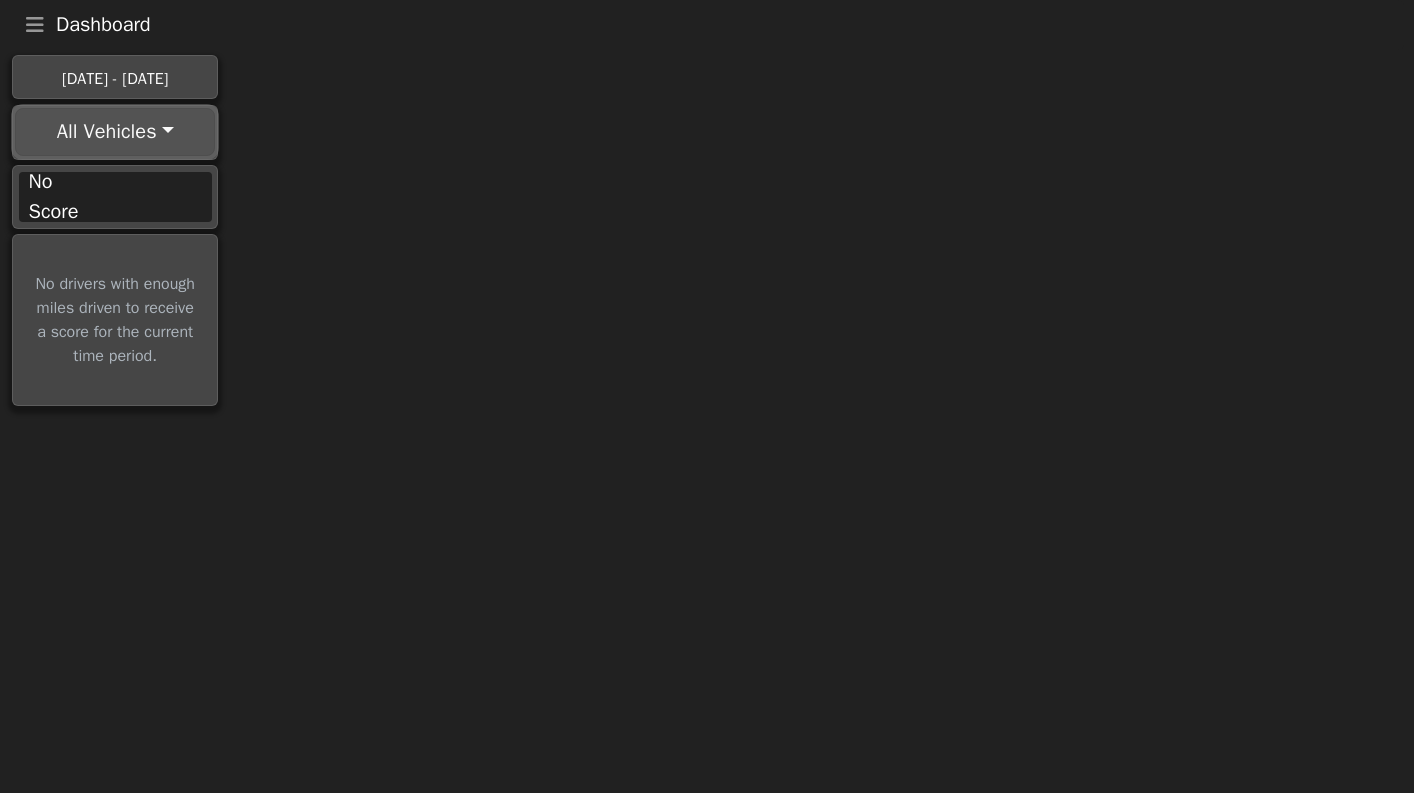 click on "All Vehicles" at bounding box center [115, 132] 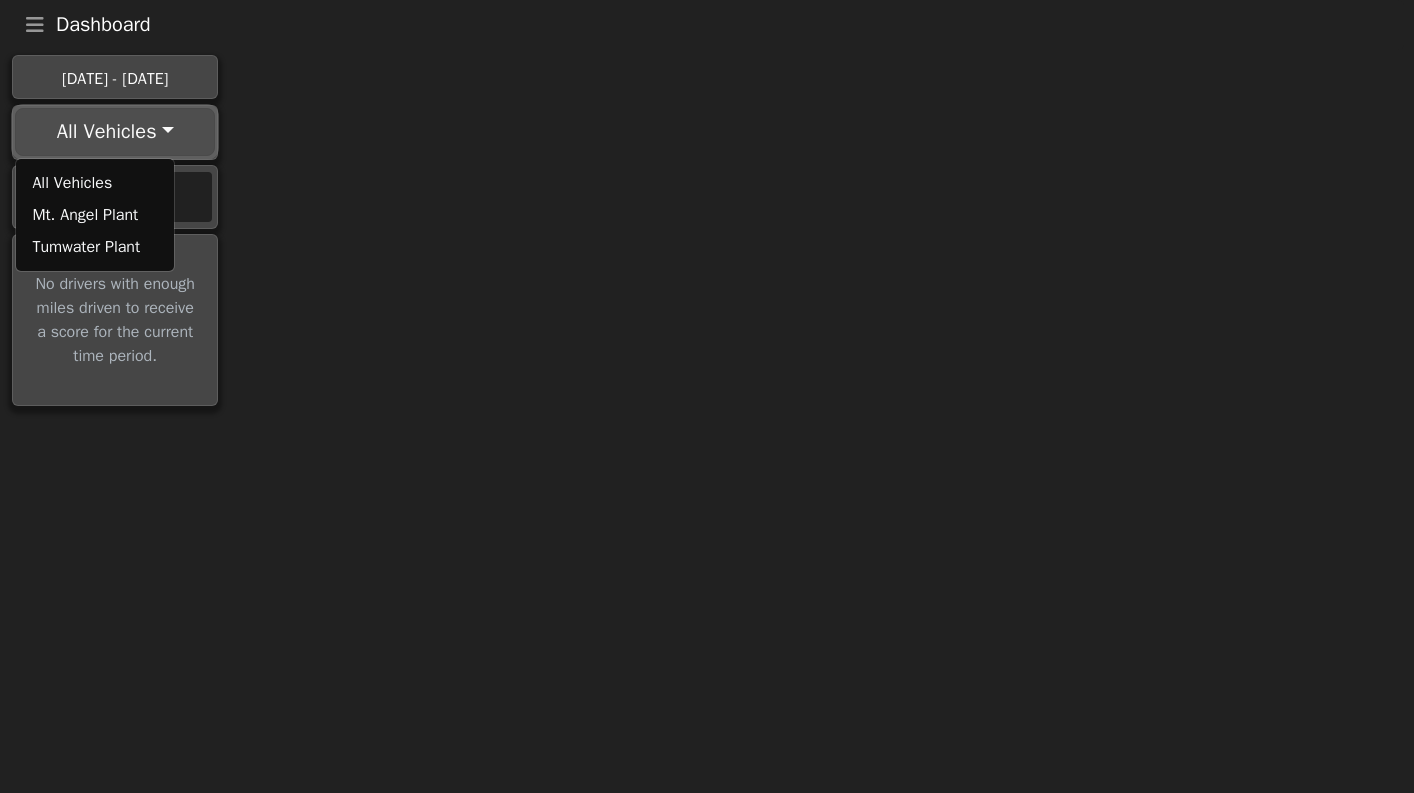 click on "All Vehicles" at bounding box center [115, 132] 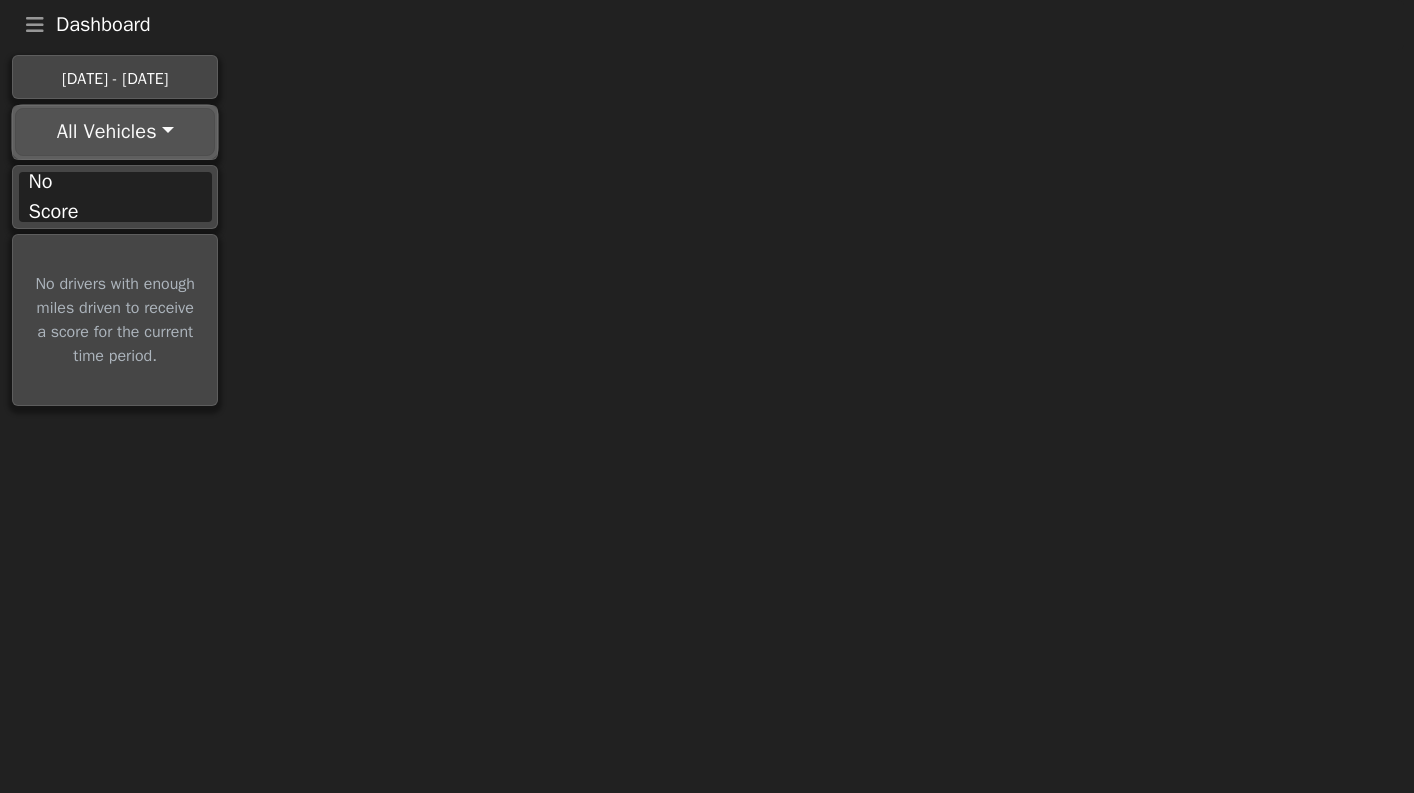 click on "All Vehicles" at bounding box center (115, 132) 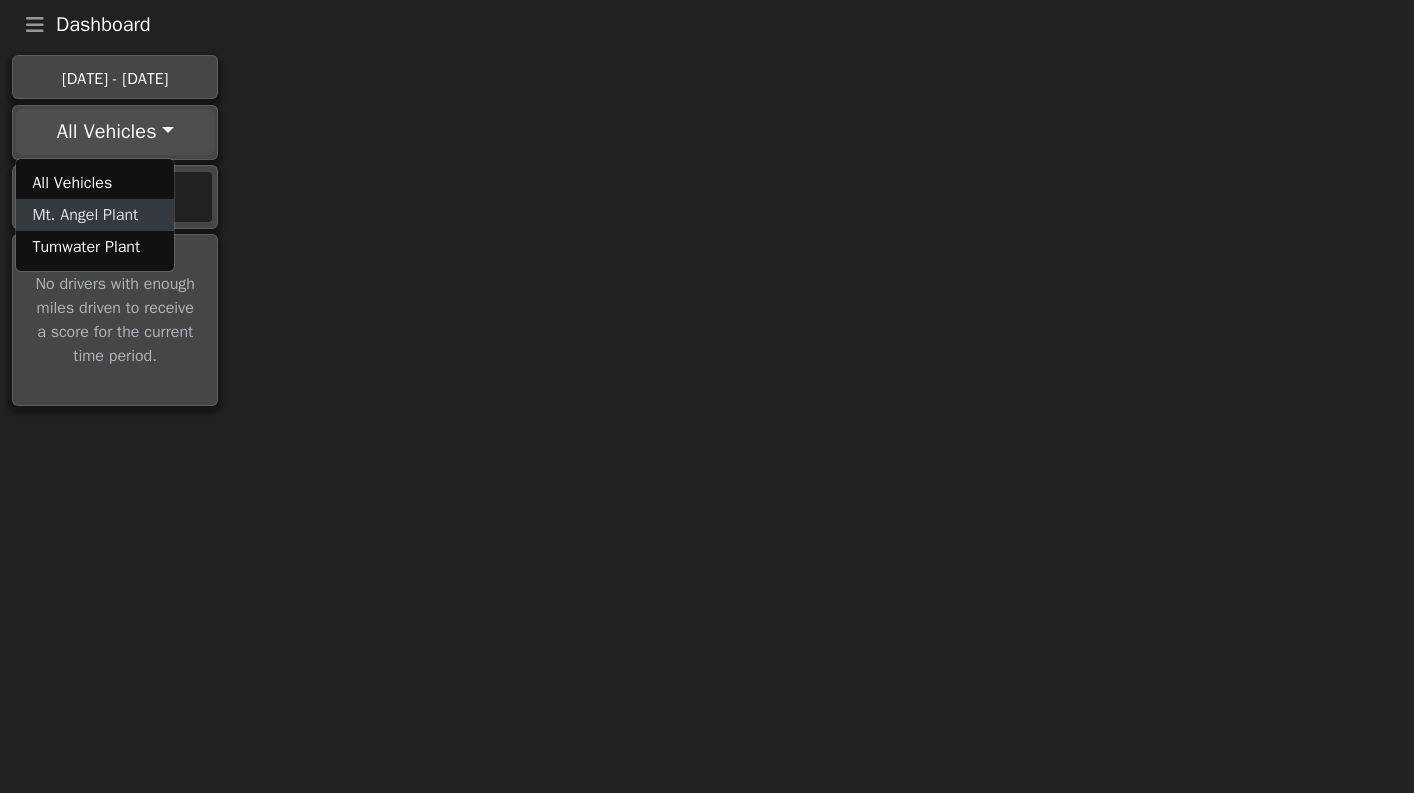 click on "Mt. Angel Plant" at bounding box center (95, 215) 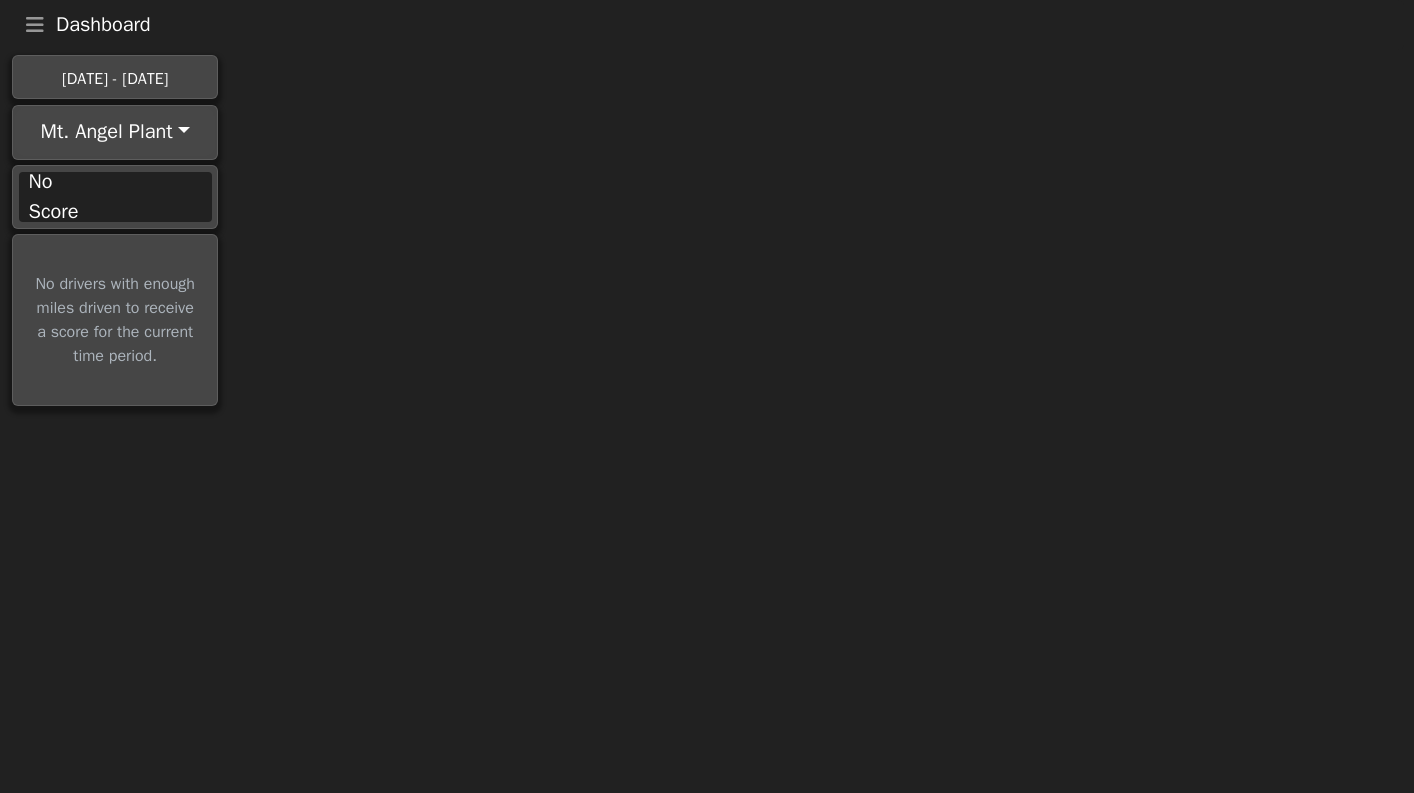 click on "Dashboard Menu Home Missed Acknowledgments Sign Out [DATE] - [DATE] Mt. Angel Plant All Vehicles Mt. Angel Plant Tumwater Plant No Score   No drivers with enough miles driven to receive a score for the current time period." at bounding box center [707, 206] 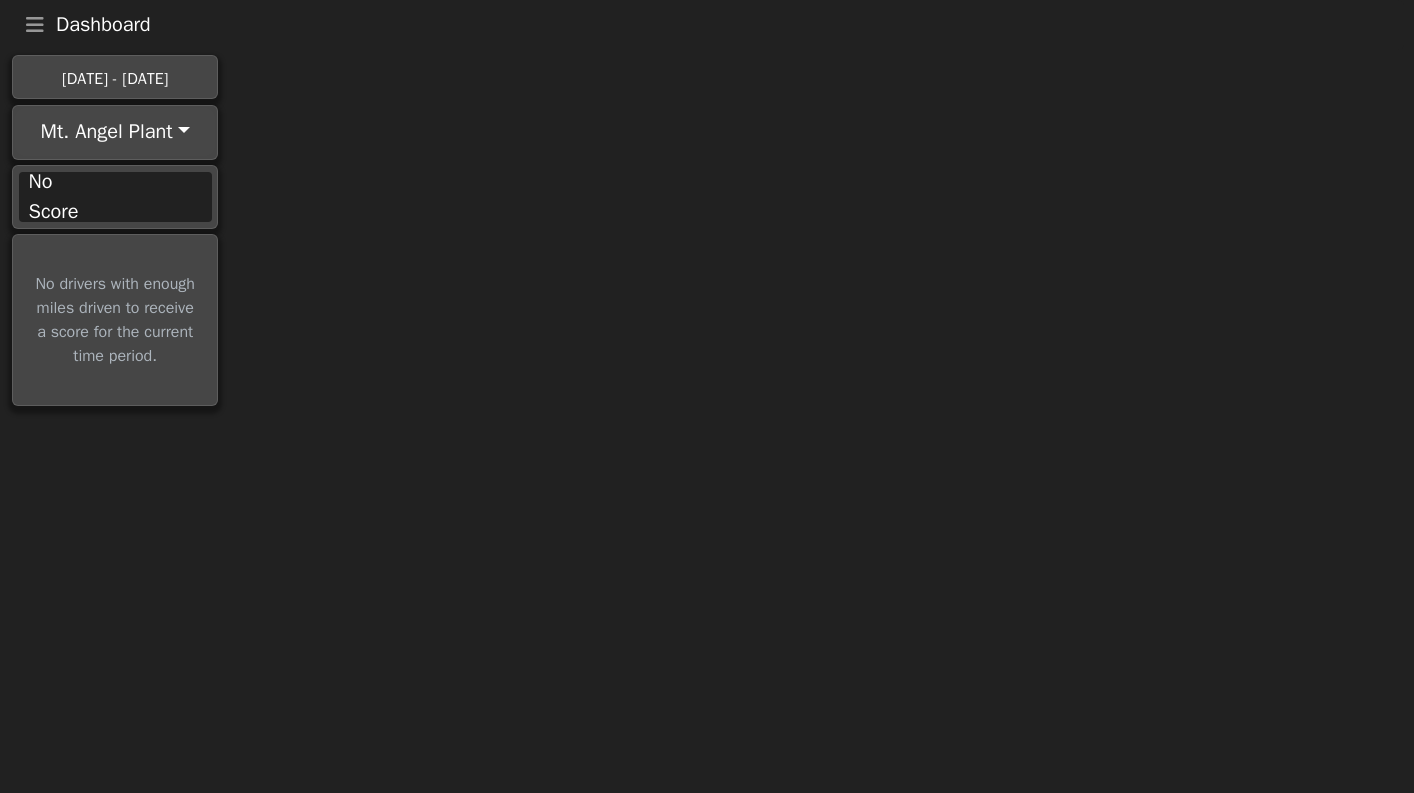 click on "[DATE] - [DATE]" at bounding box center [115, 79] 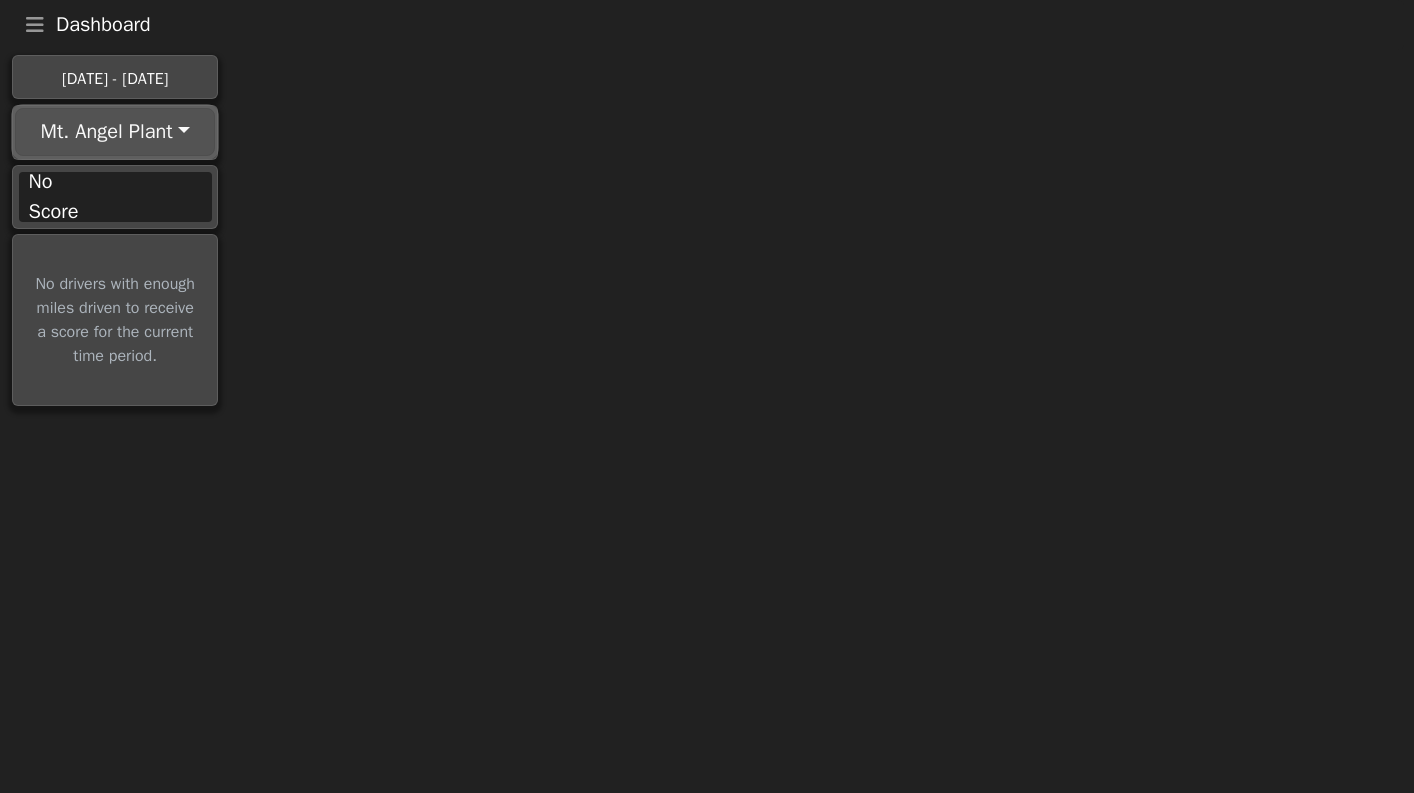 click on "Mt. Angel Plant" at bounding box center [115, 132] 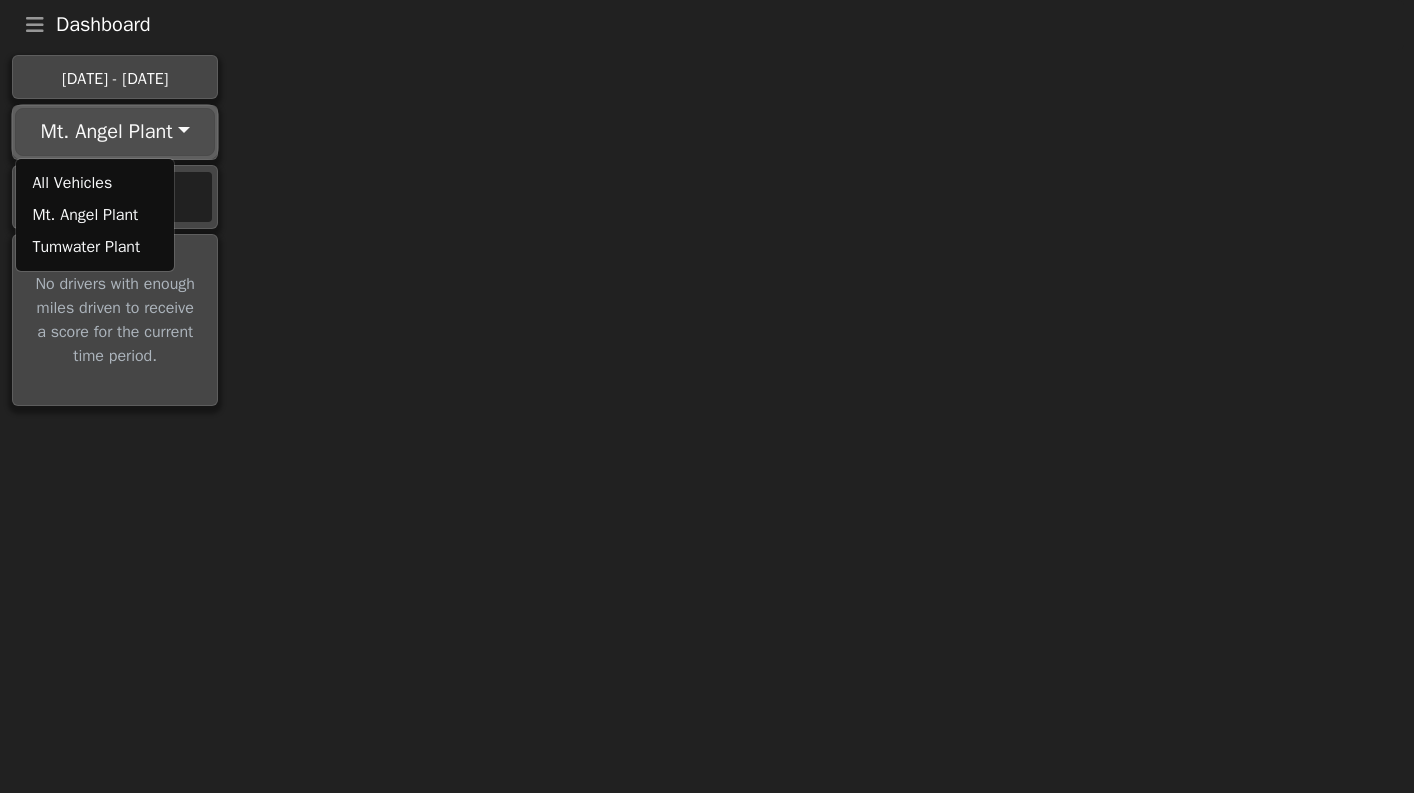 type 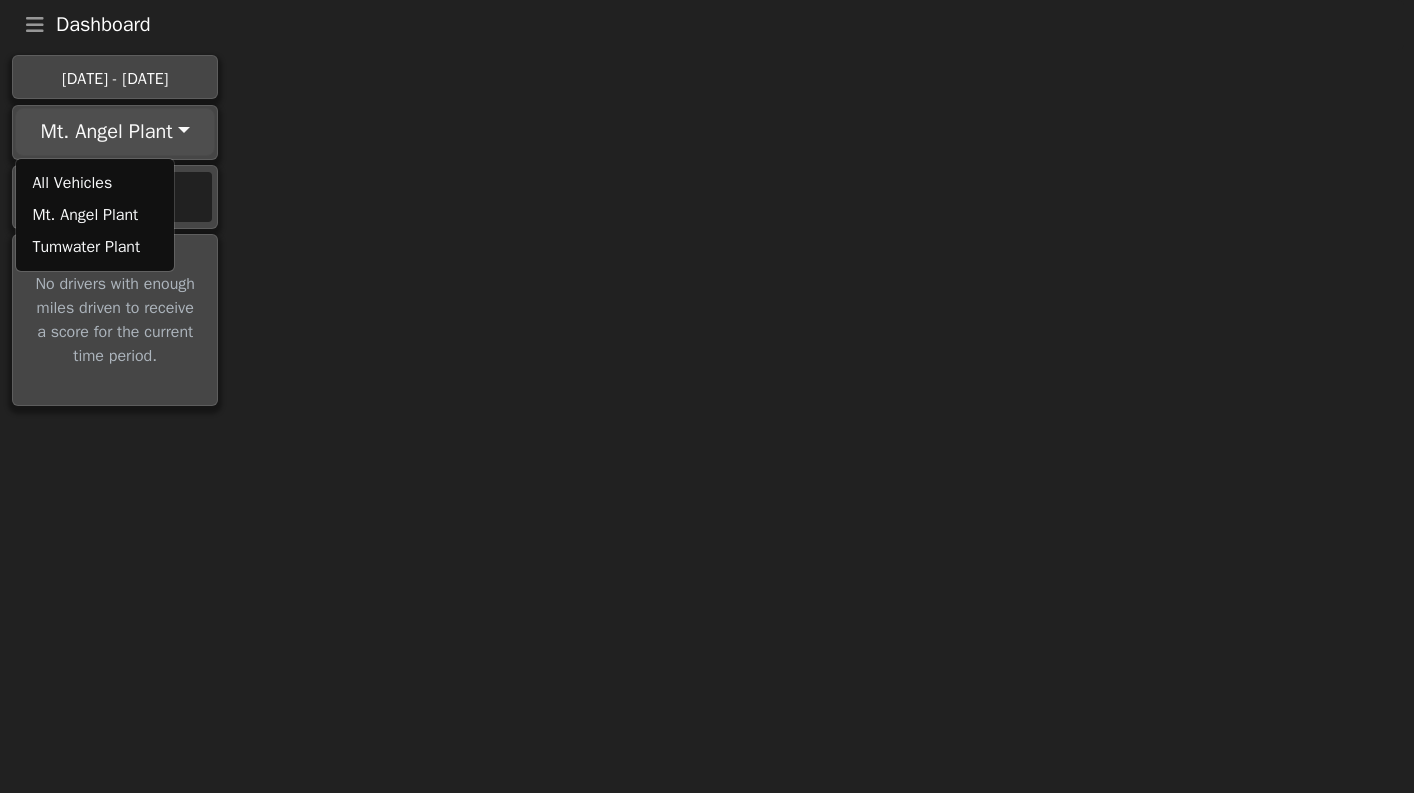 click on "Dashboard Menu Home Missed Acknowledgments Sign Out [DATE] - [DATE] Mt. Angel Plant All Vehicles Mt. Angel Plant Tumwater Plant No Score   No drivers with enough miles driven to receive a score for the current time period." at bounding box center [707, 206] 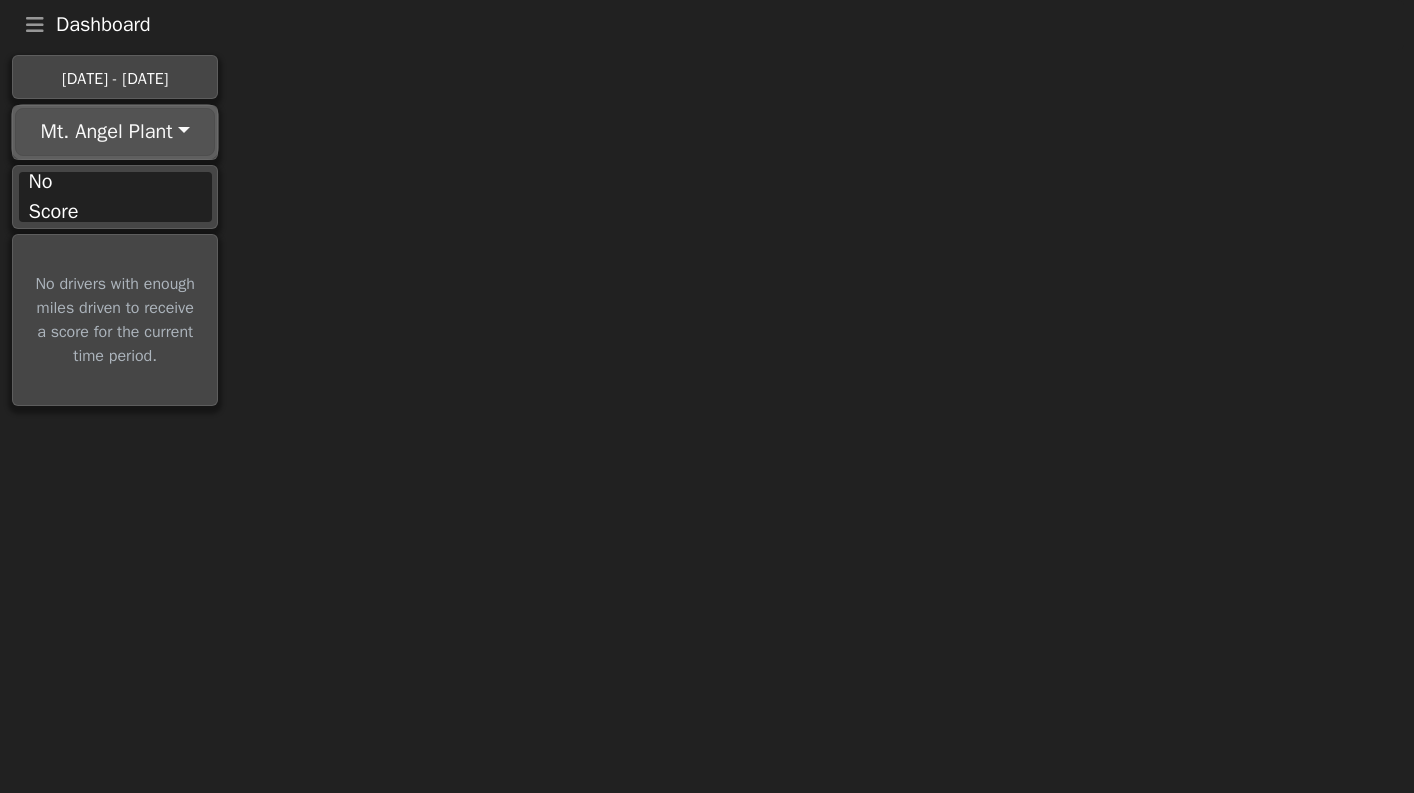 click on "Mt. Angel Plant" at bounding box center [115, 132] 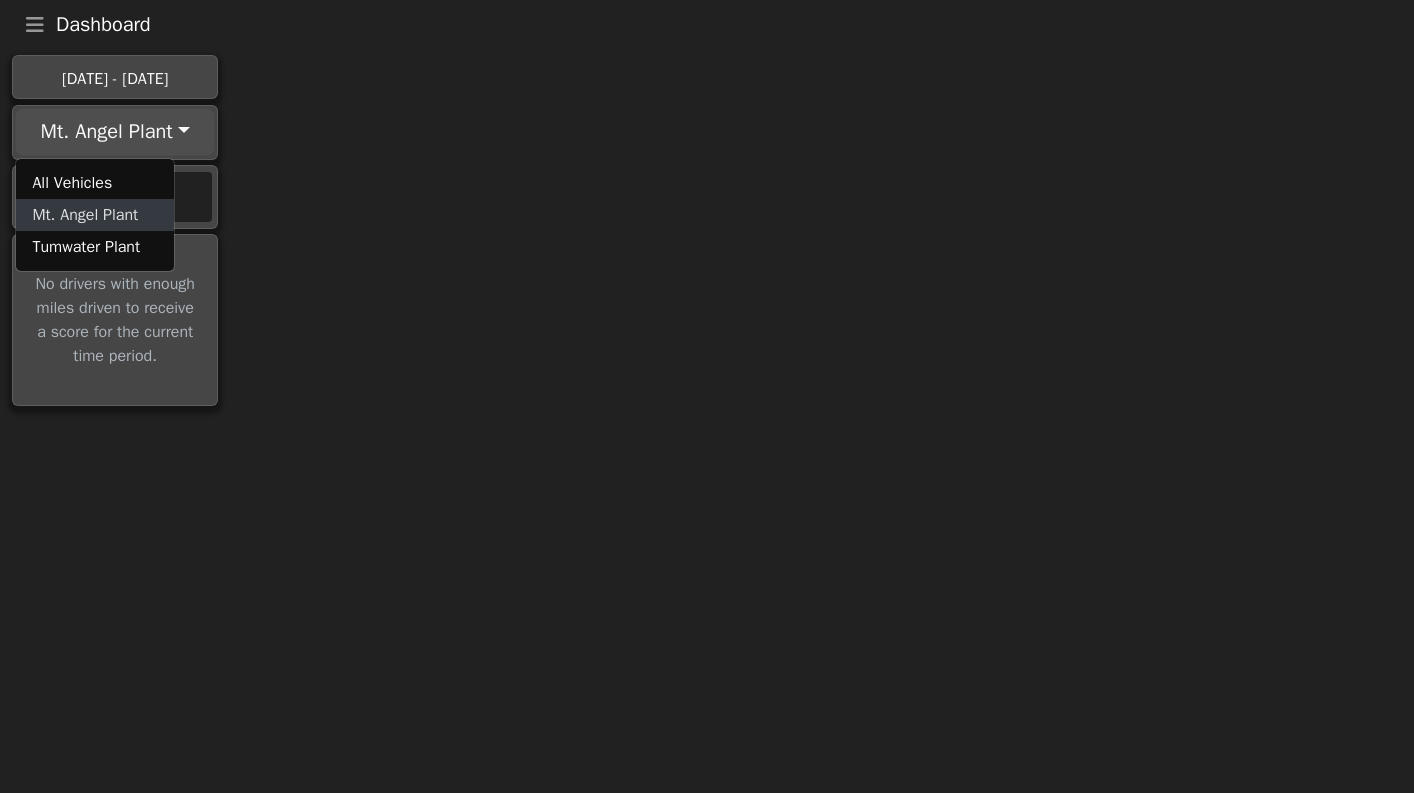 click on "Mt. Angel Plant" at bounding box center (95, 215) 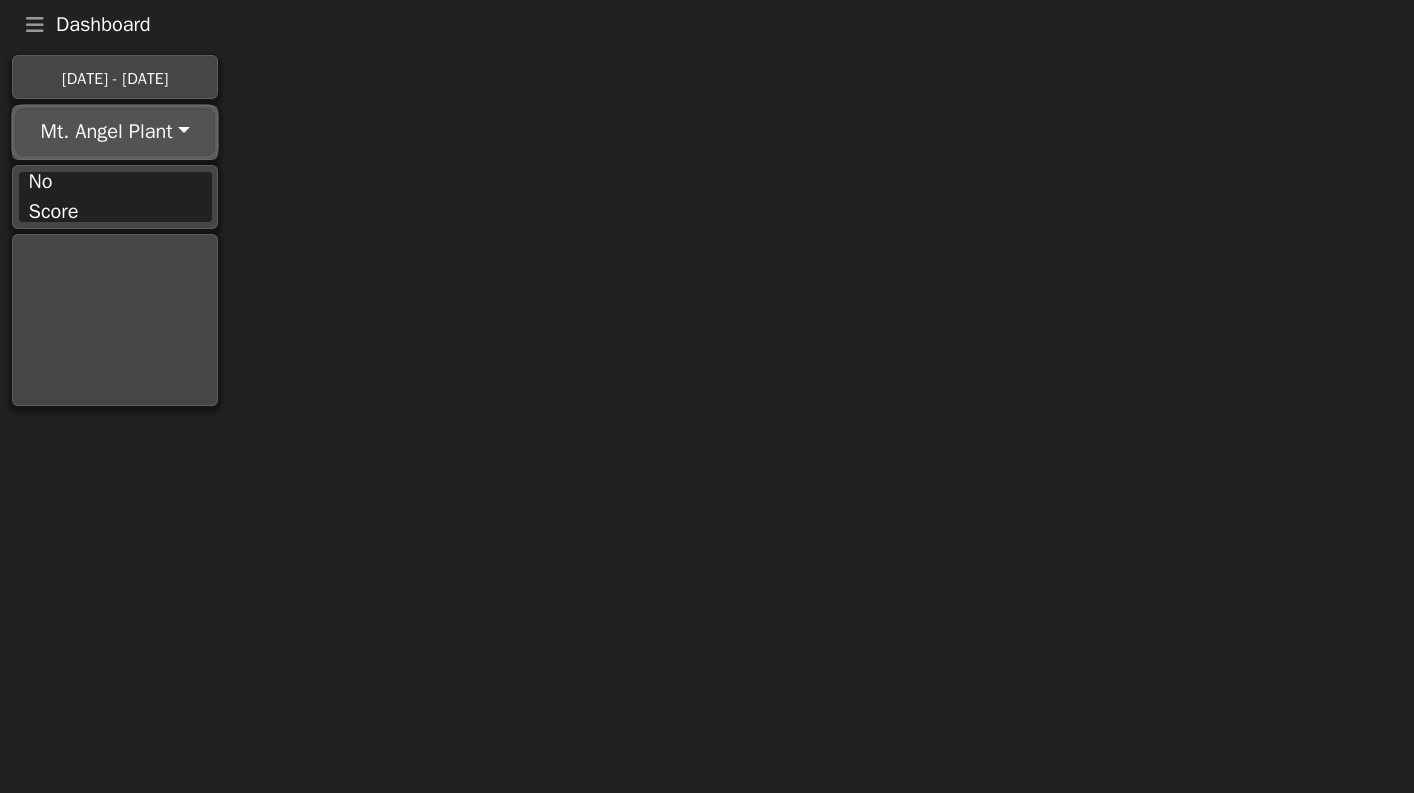 drag, startPoint x: 121, startPoint y: 130, endPoint x: 117, endPoint y: 145, distance: 15.524175 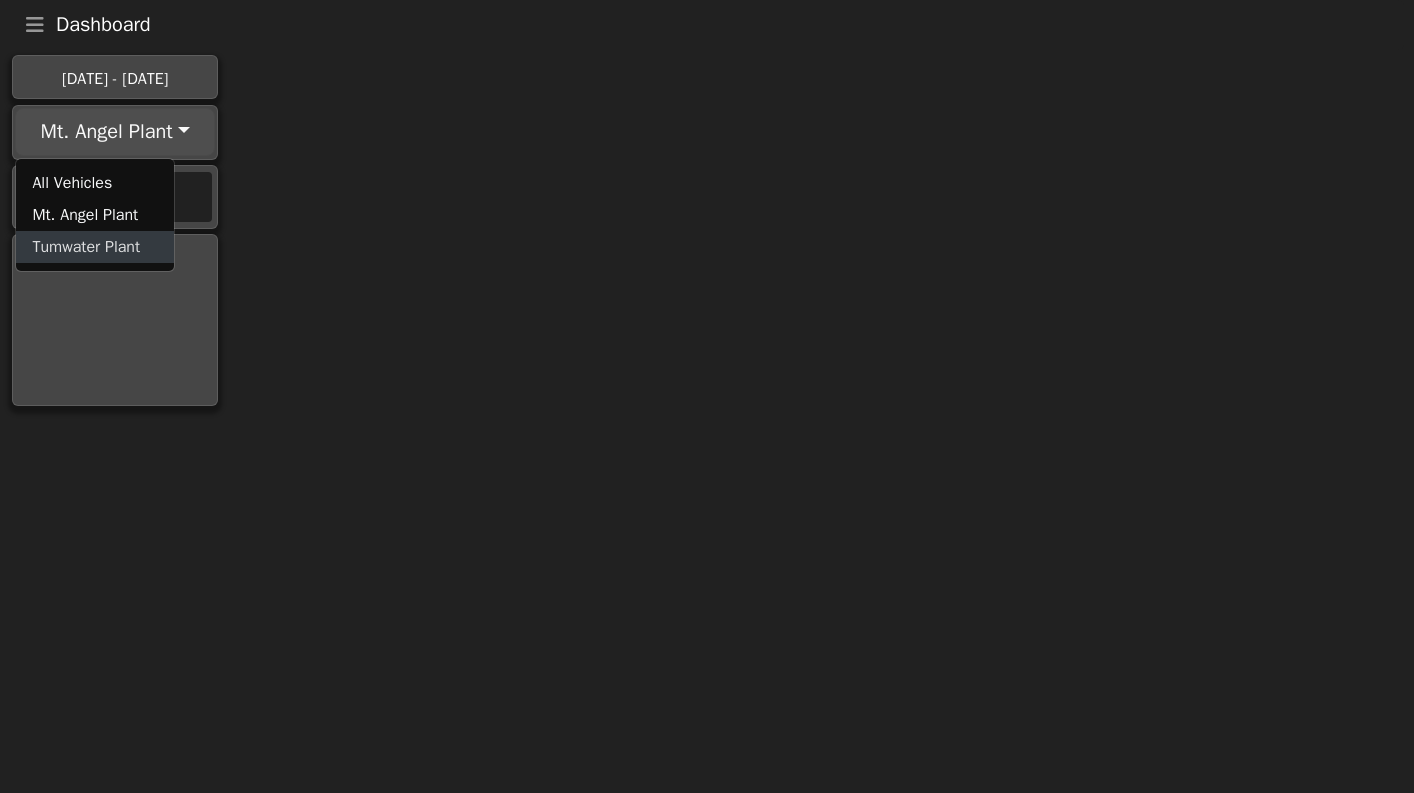 click on "Tumwater Plant" at bounding box center (95, 247) 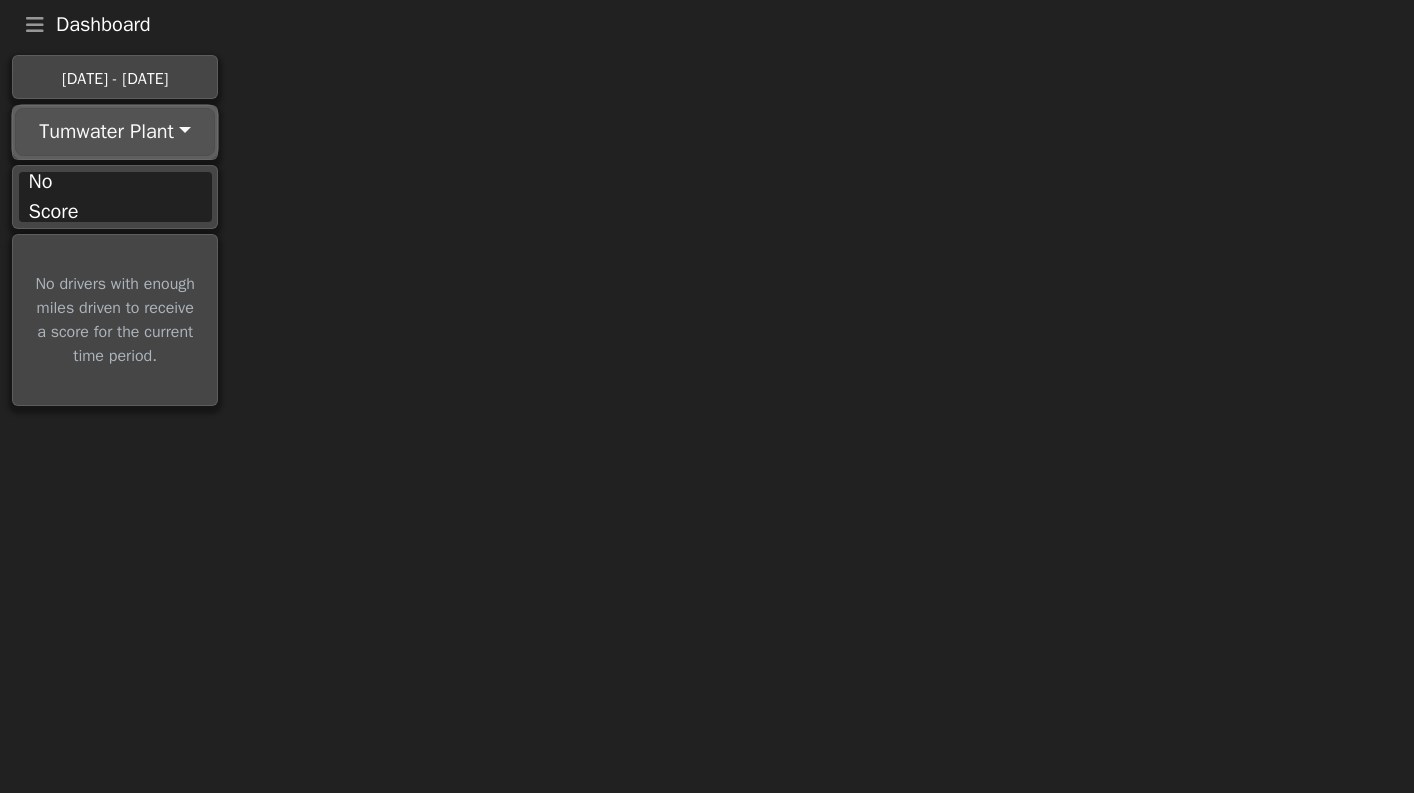 click on "Tumwater Plant" at bounding box center [115, 132] 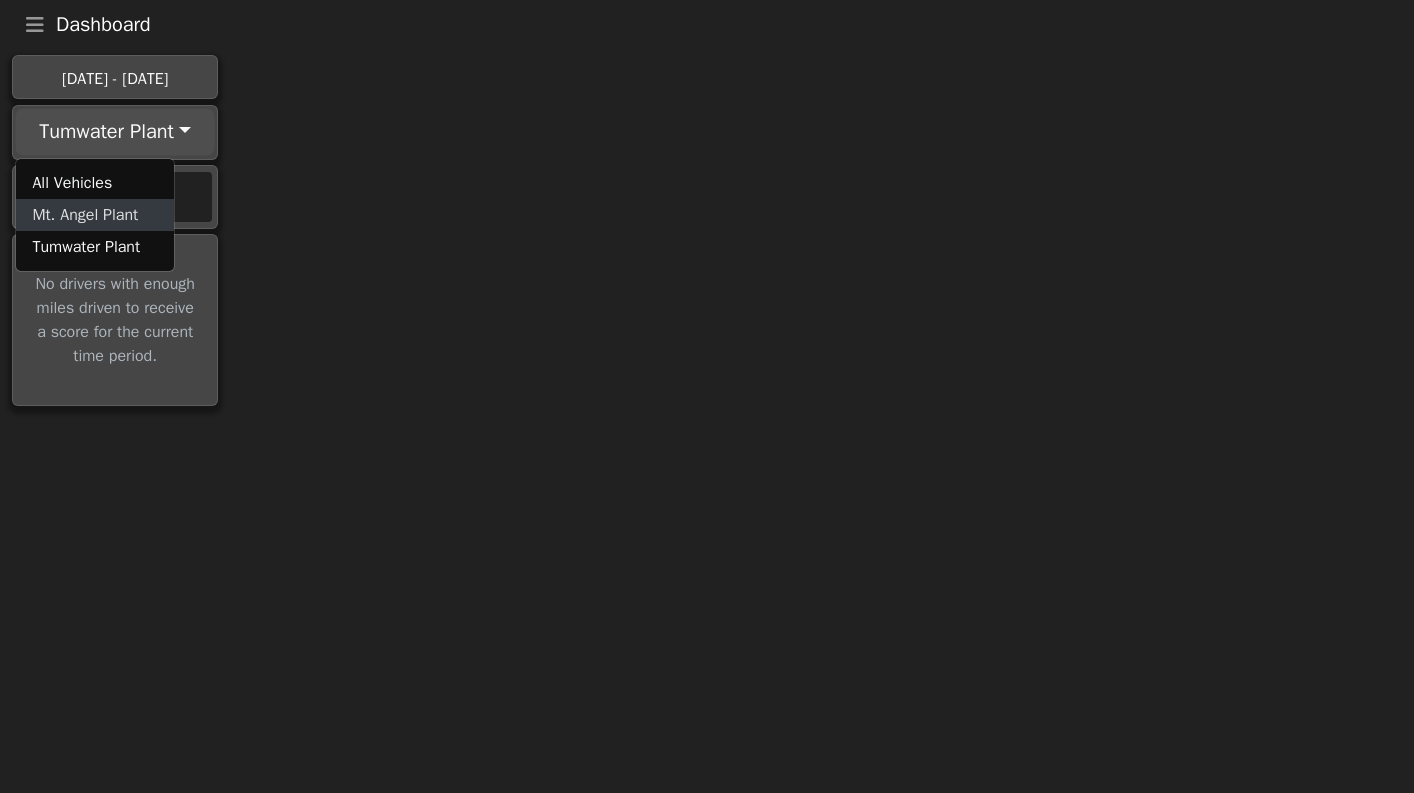 click on "Mt. Angel Plant" at bounding box center [95, 215] 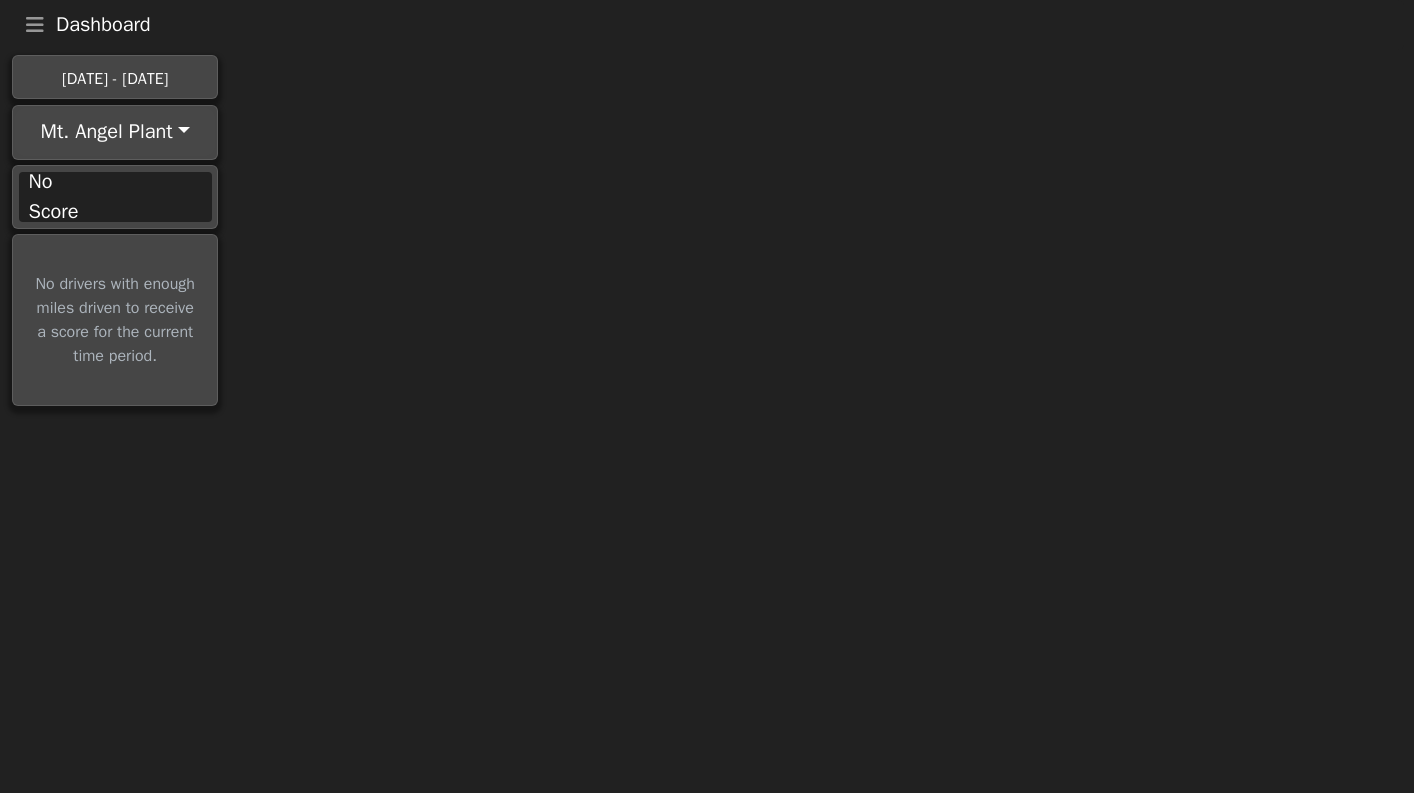 click on "Dashboard Menu Home Missed Acknowledgments Sign Out [DATE] - [DATE] Mt. Angel Plant All Vehicles Mt. Angel Plant Tumwater Plant No Score   No drivers with enough miles driven to receive a score for the current time period." at bounding box center (707, 206) 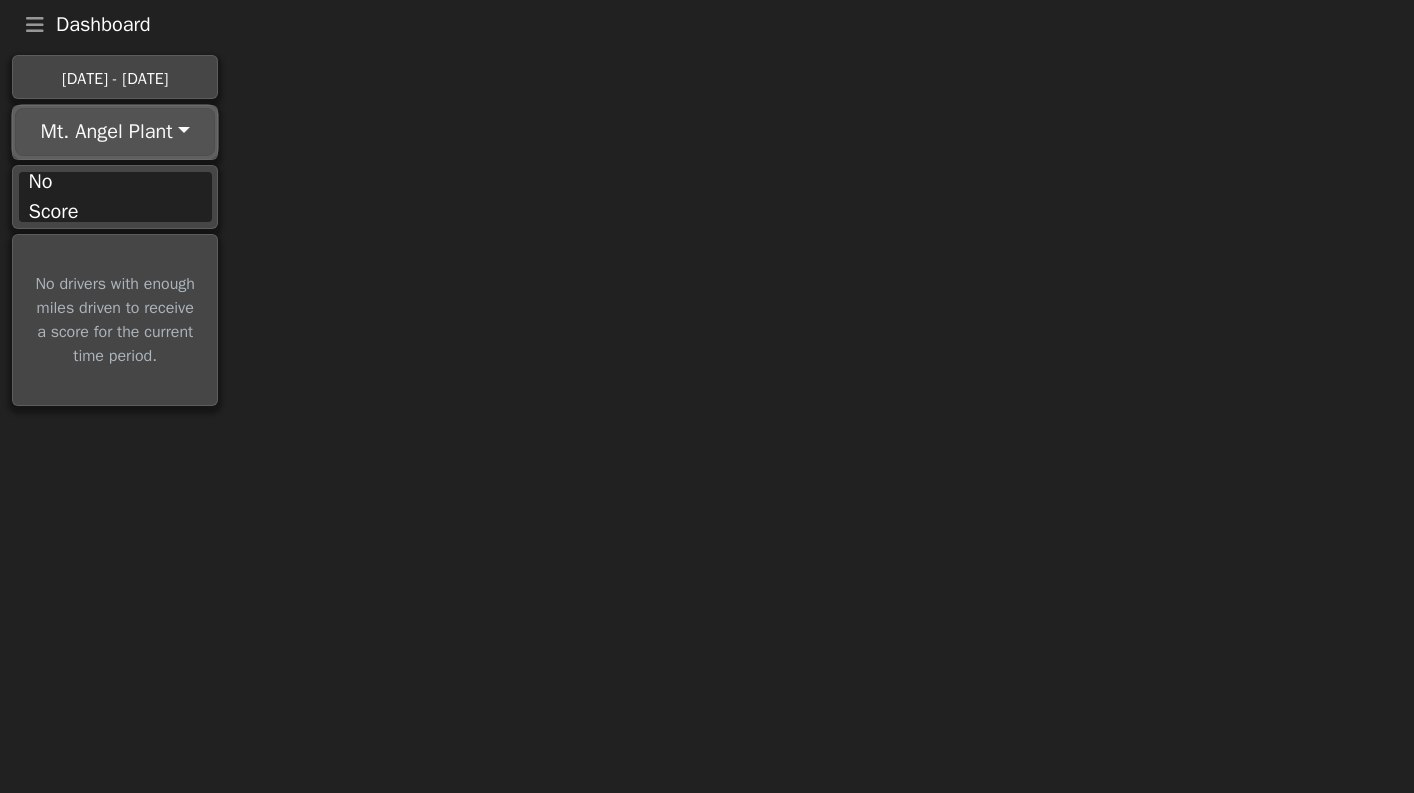 click on "Mt. Angel Plant" at bounding box center [115, 132] 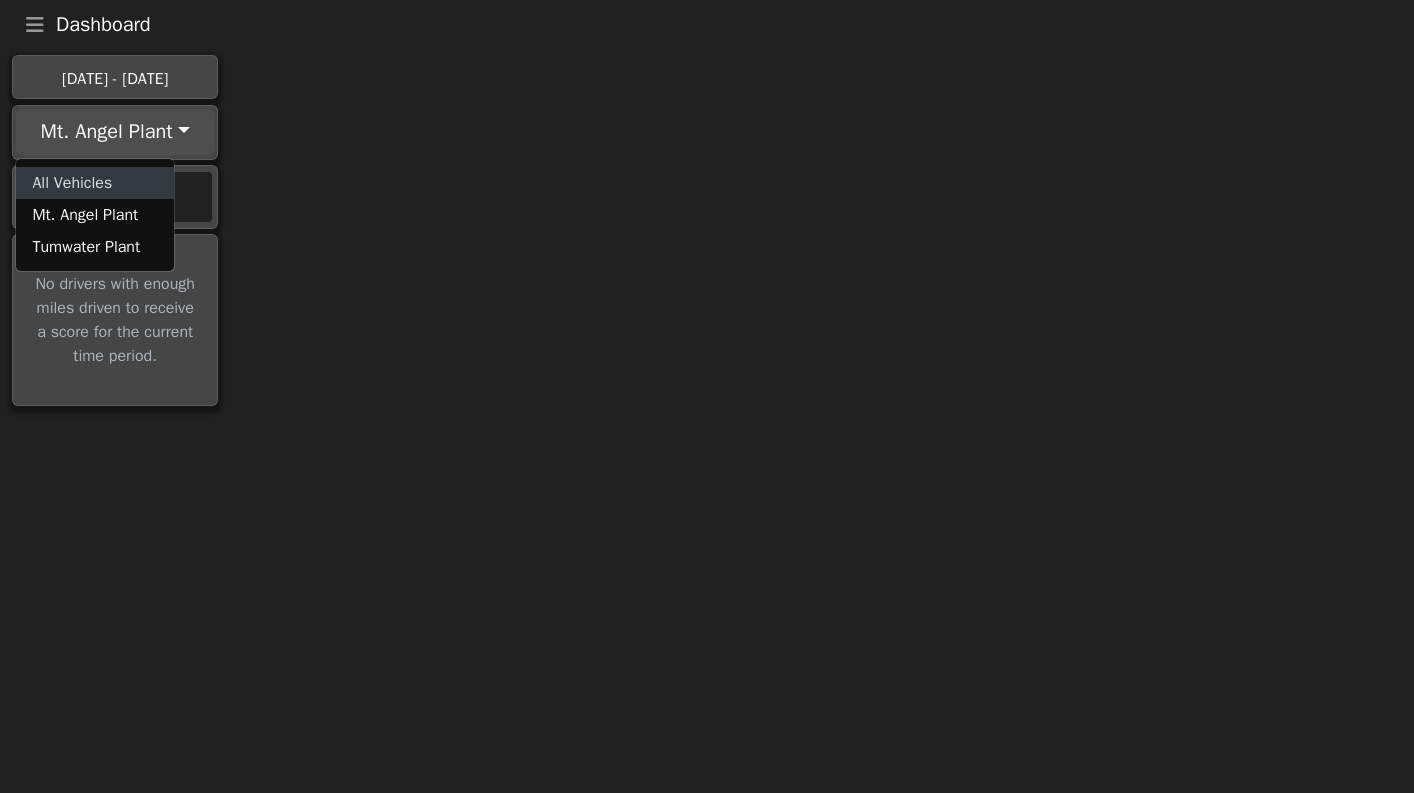 click on "All Vehicles" at bounding box center [95, 183] 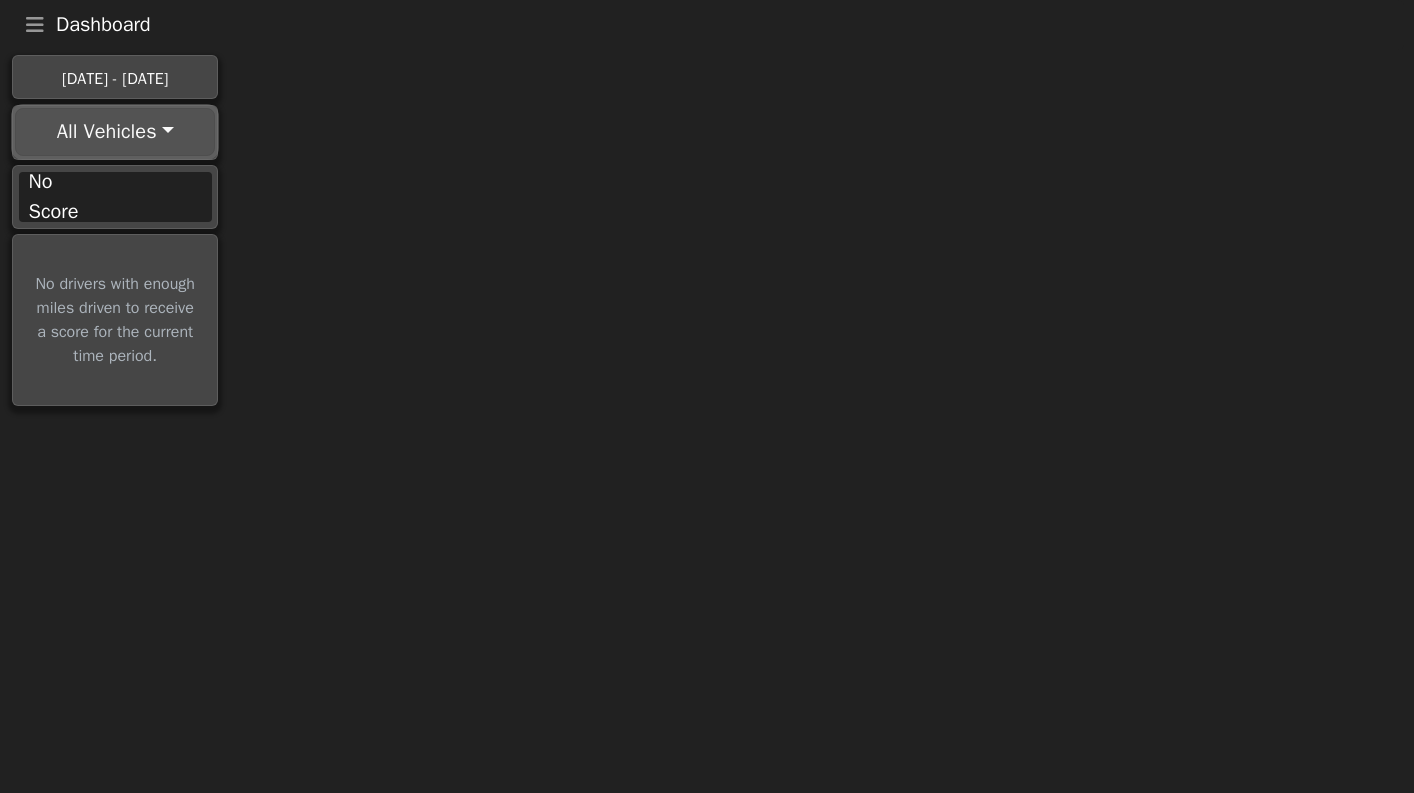 click on "All Vehicles" at bounding box center (115, 132) 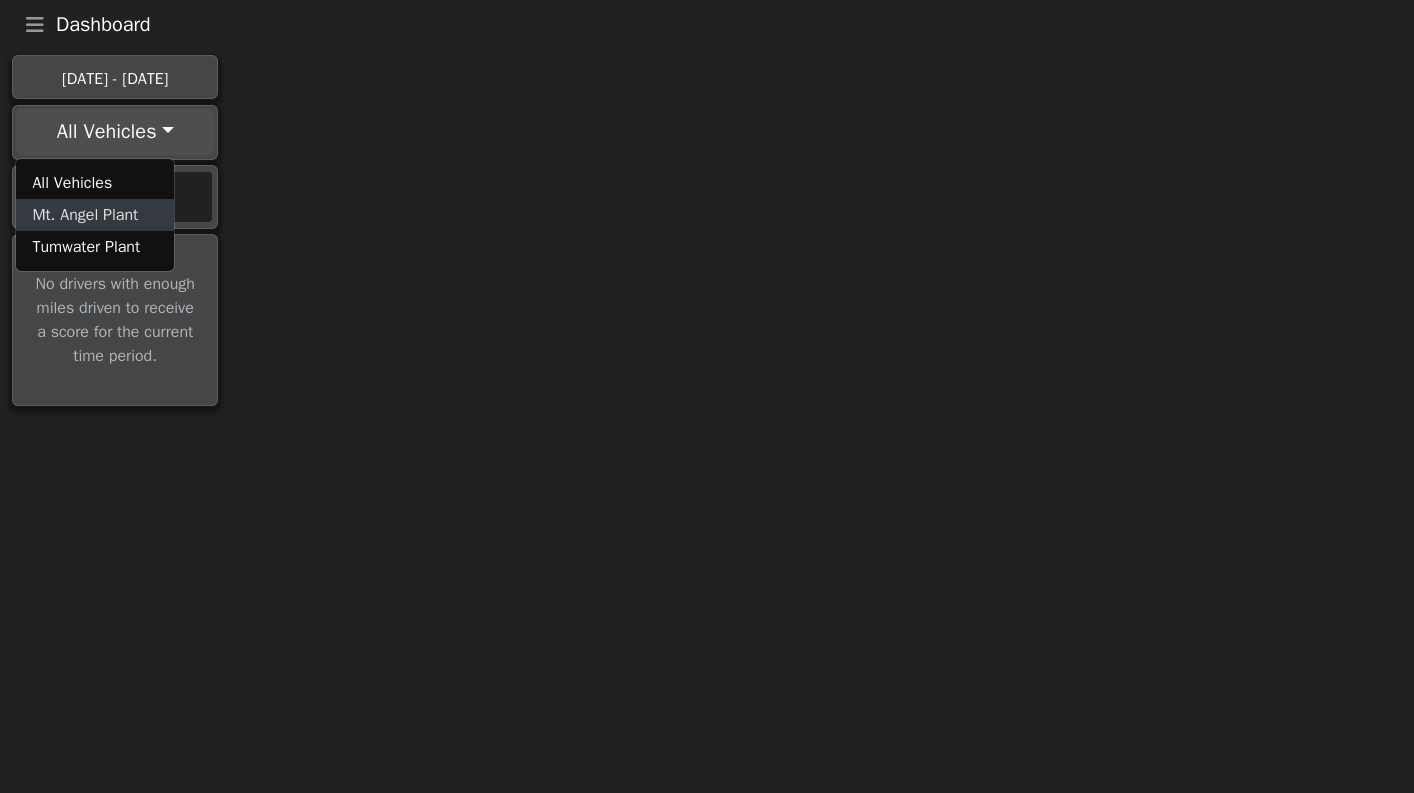 click on "Mt. Angel Plant" at bounding box center [95, 215] 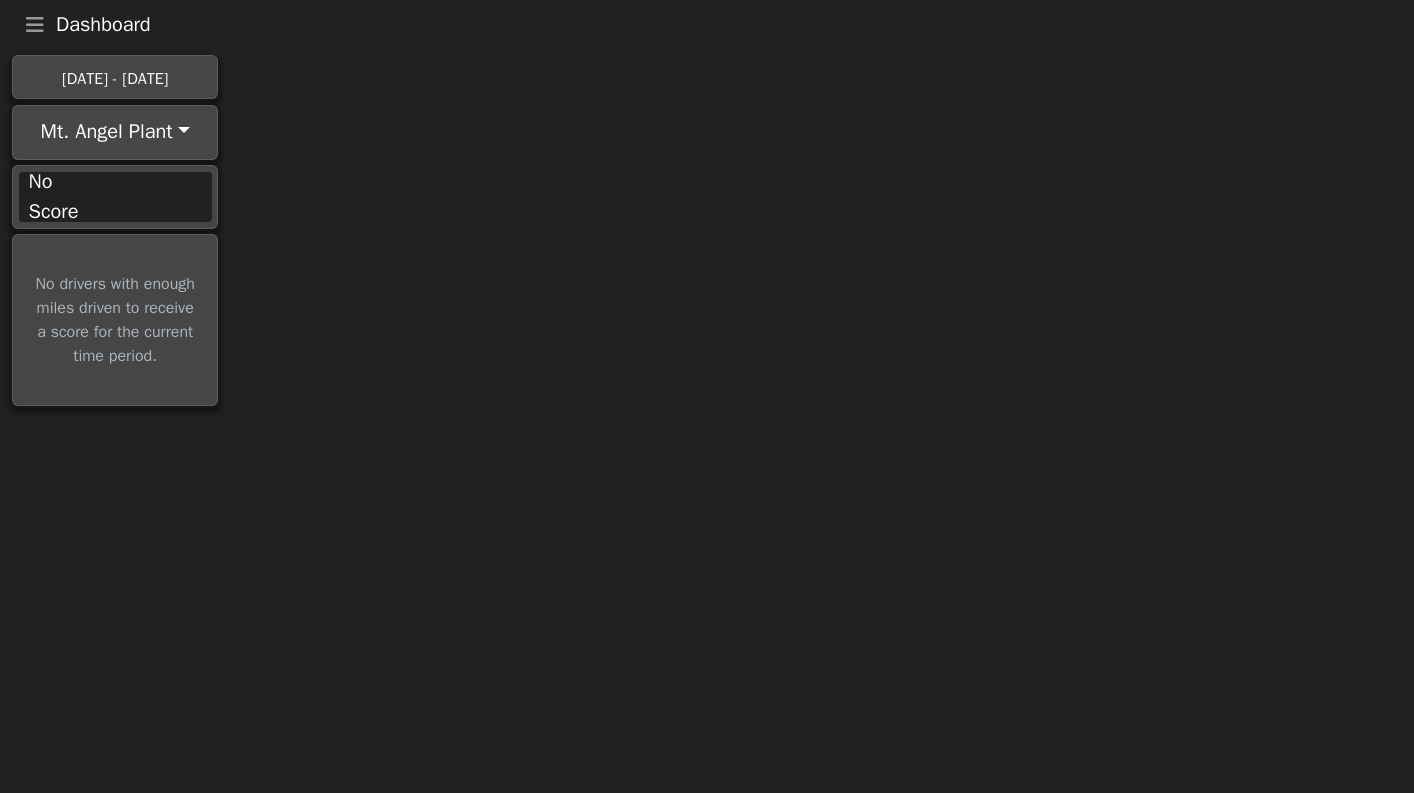 click on "Dashboard Menu Home Missed Acknowledgments Sign Out [DATE] - [DATE] Mt. Angel Plant All Vehicles Mt. Angel Plant Tumwater Plant No Score   No drivers with enough miles driven to receive a score for the current time period." at bounding box center (707, 206) 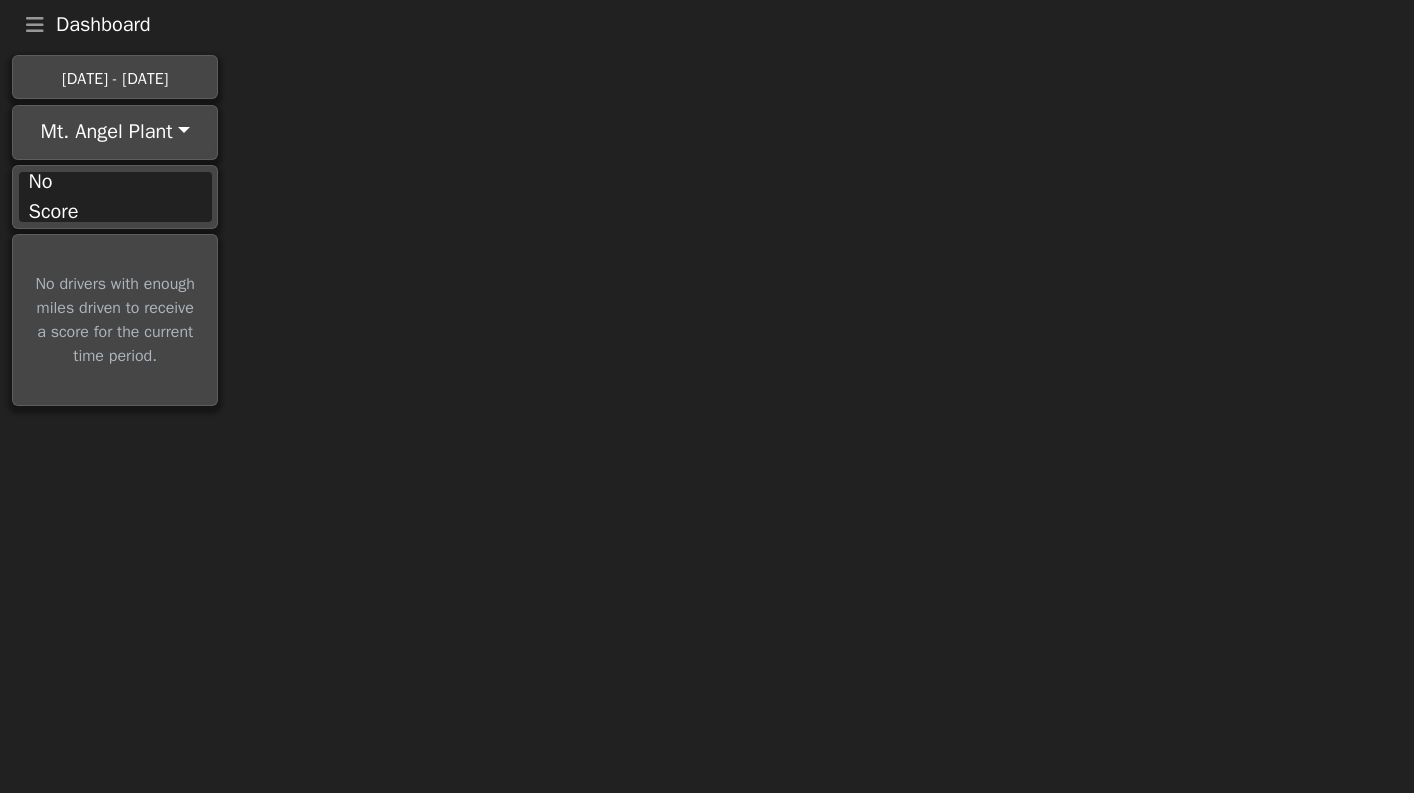 click on "Dashboard Menu Home Missed Acknowledgments Sign Out [DATE] - [DATE] Mt. Angel Plant All Vehicles Mt. Angel Plant Tumwater Plant No Score   No drivers with enough miles driven to receive a score for the current time period." at bounding box center (707, 206) 